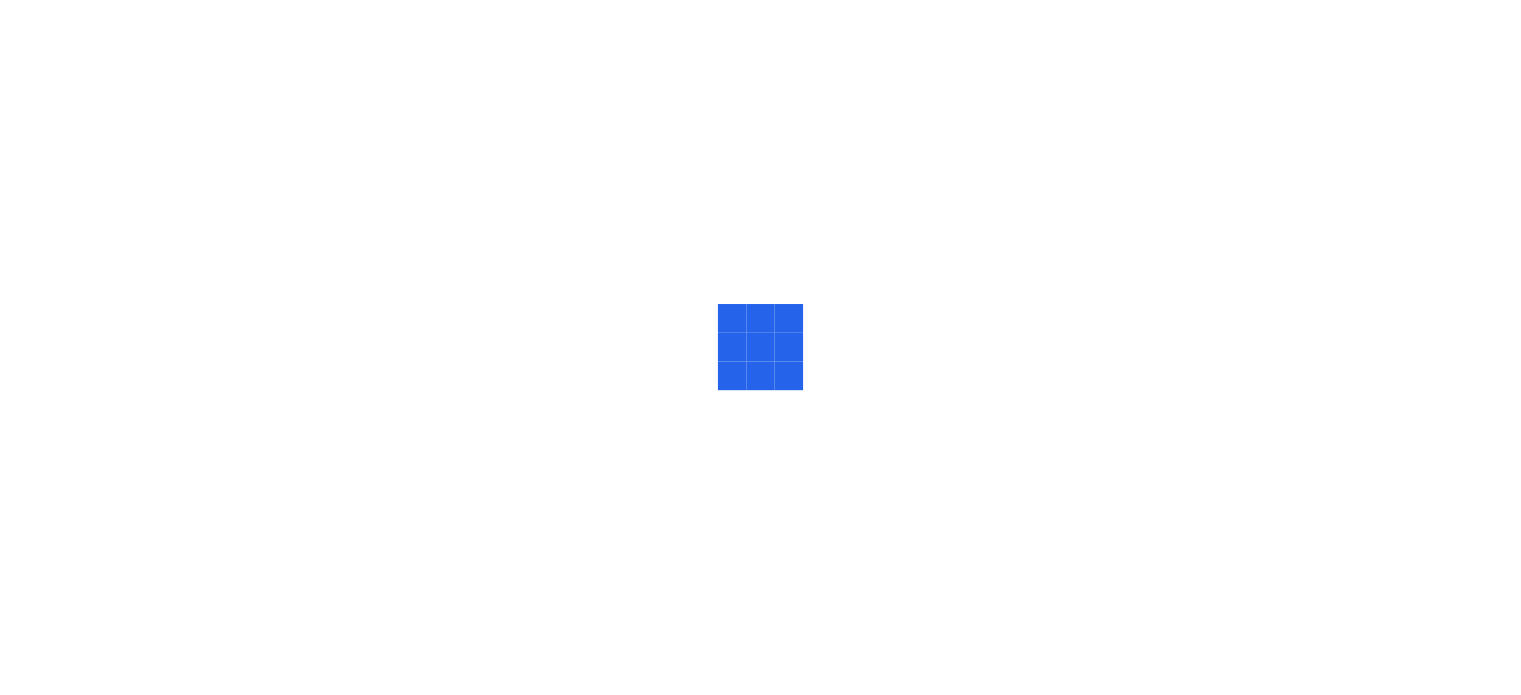 scroll, scrollTop: 0, scrollLeft: 0, axis: both 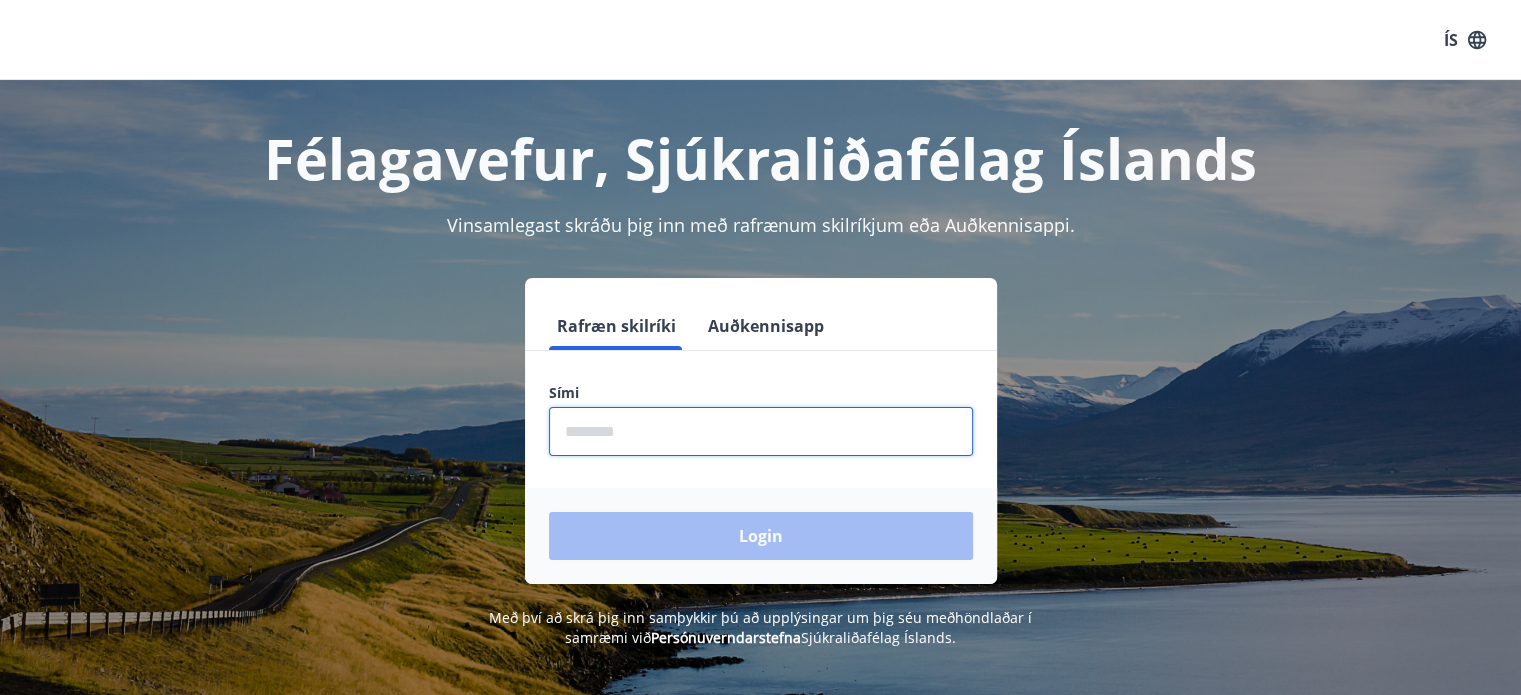 click at bounding box center (761, 431) 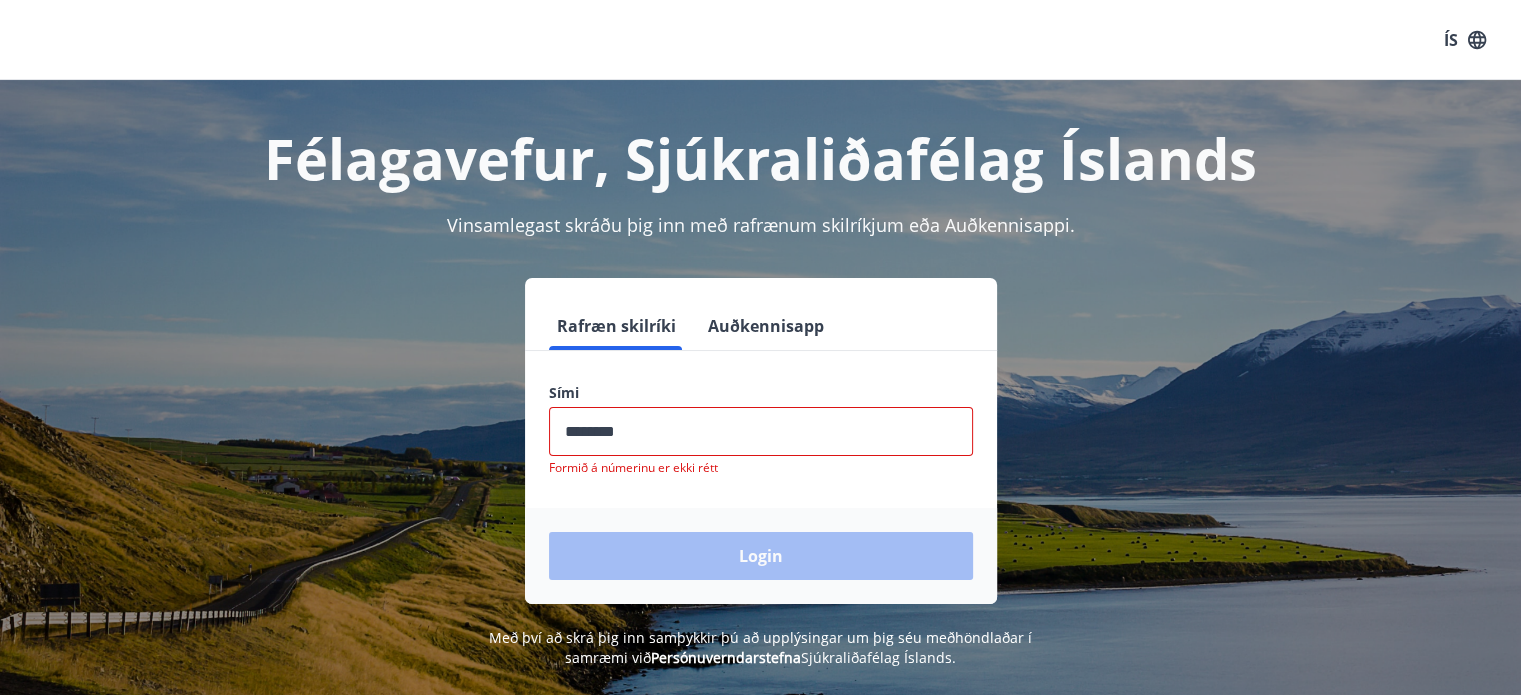 click on "Login" at bounding box center [761, 556] 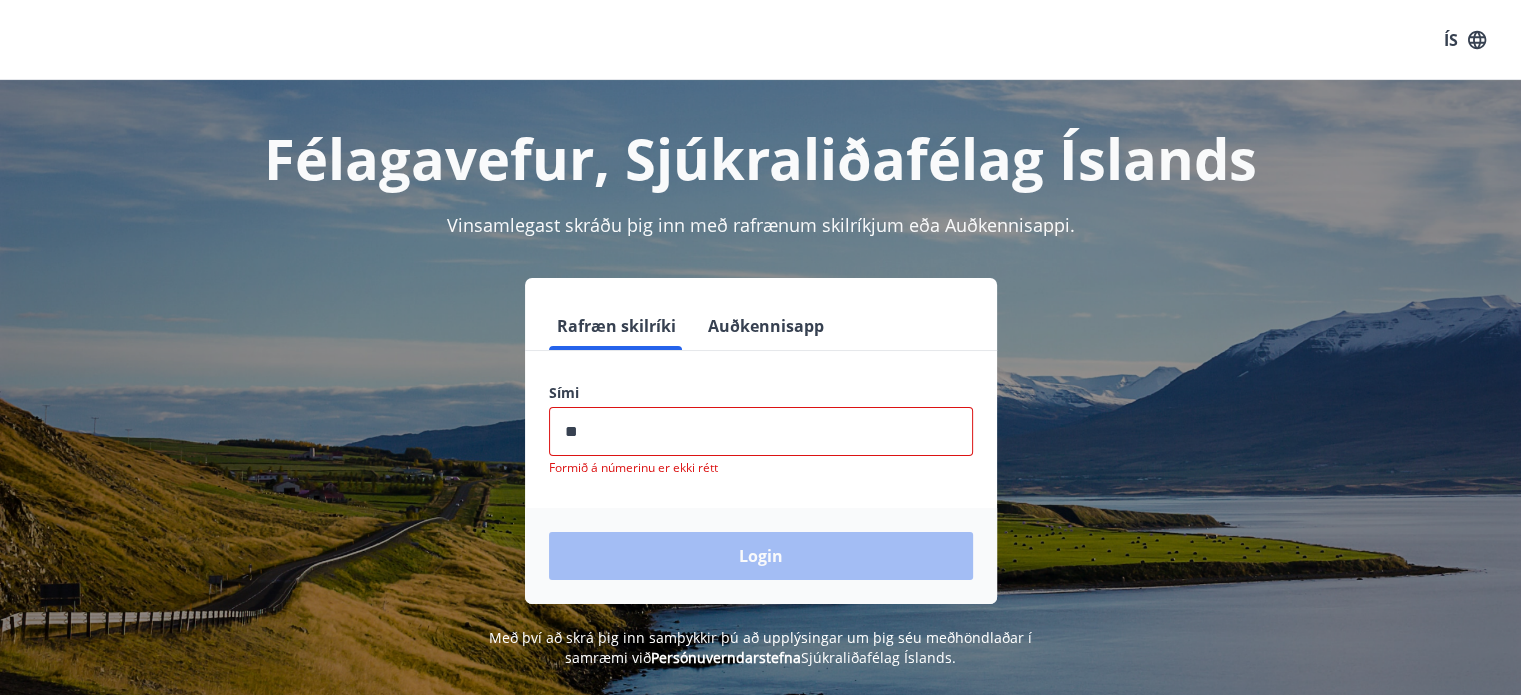 type on "*" 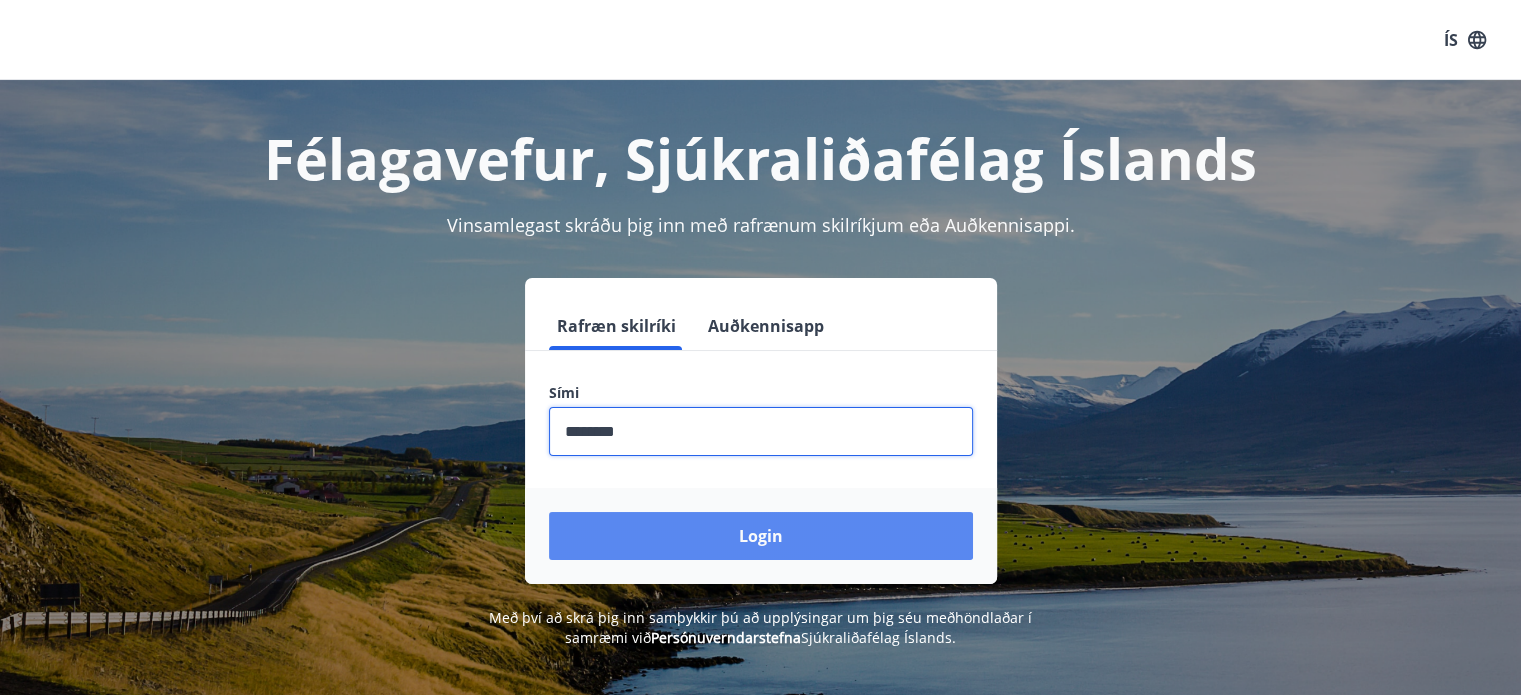 type on "********" 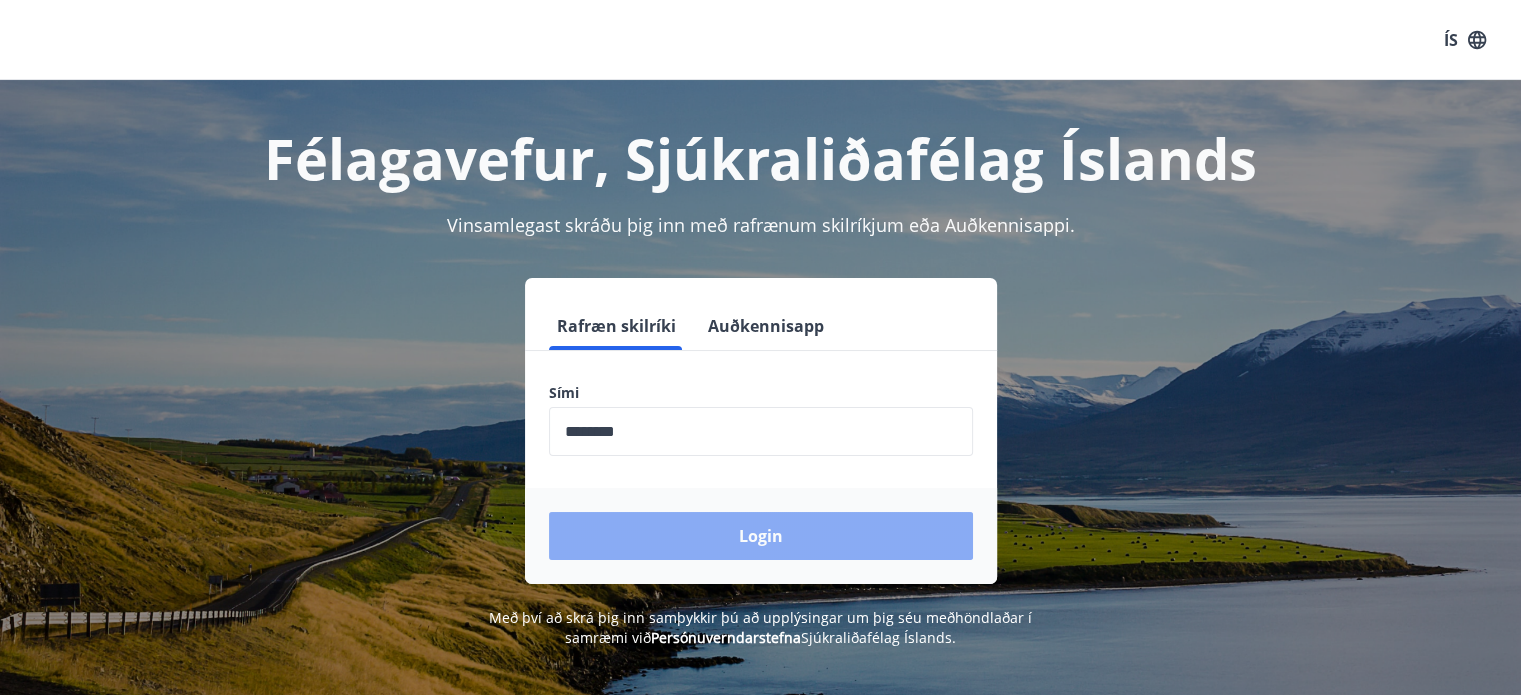 click on "Login" at bounding box center (761, 536) 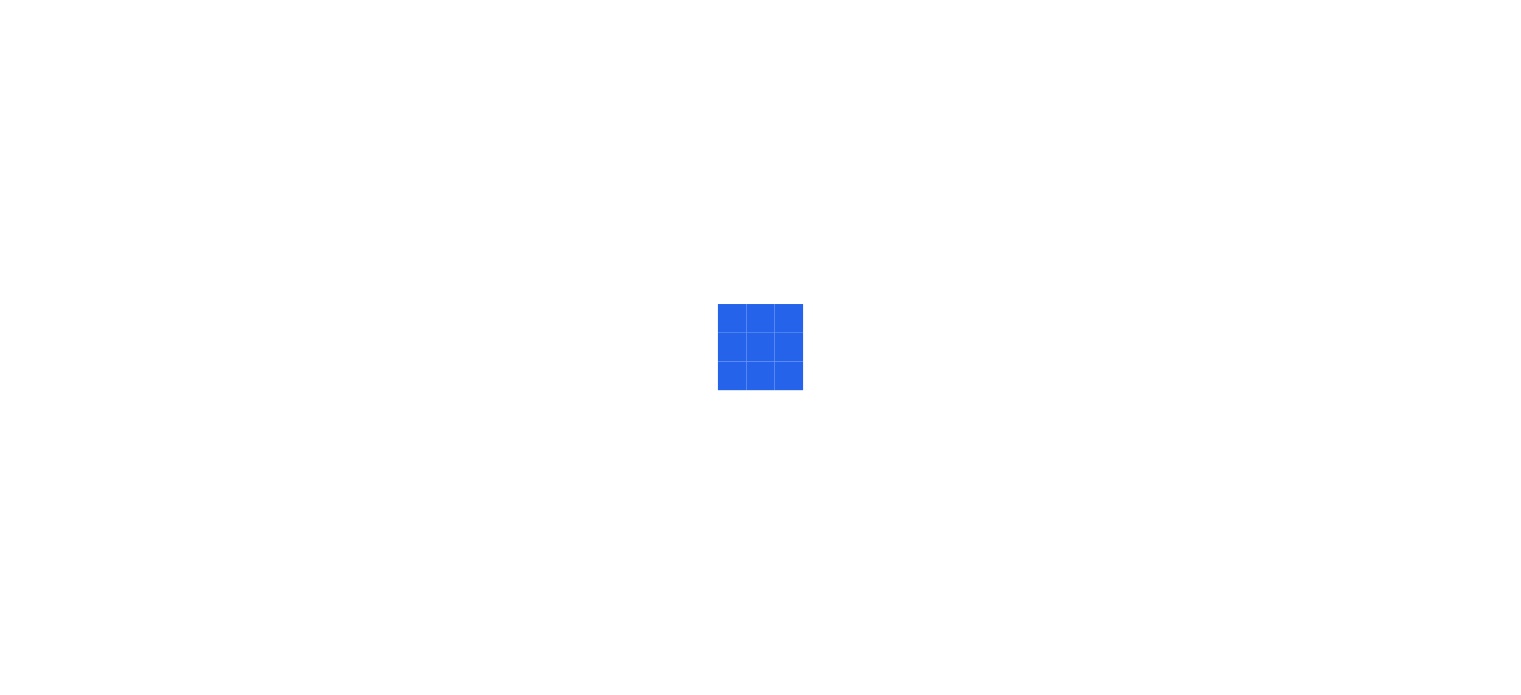 scroll, scrollTop: 0, scrollLeft: 0, axis: both 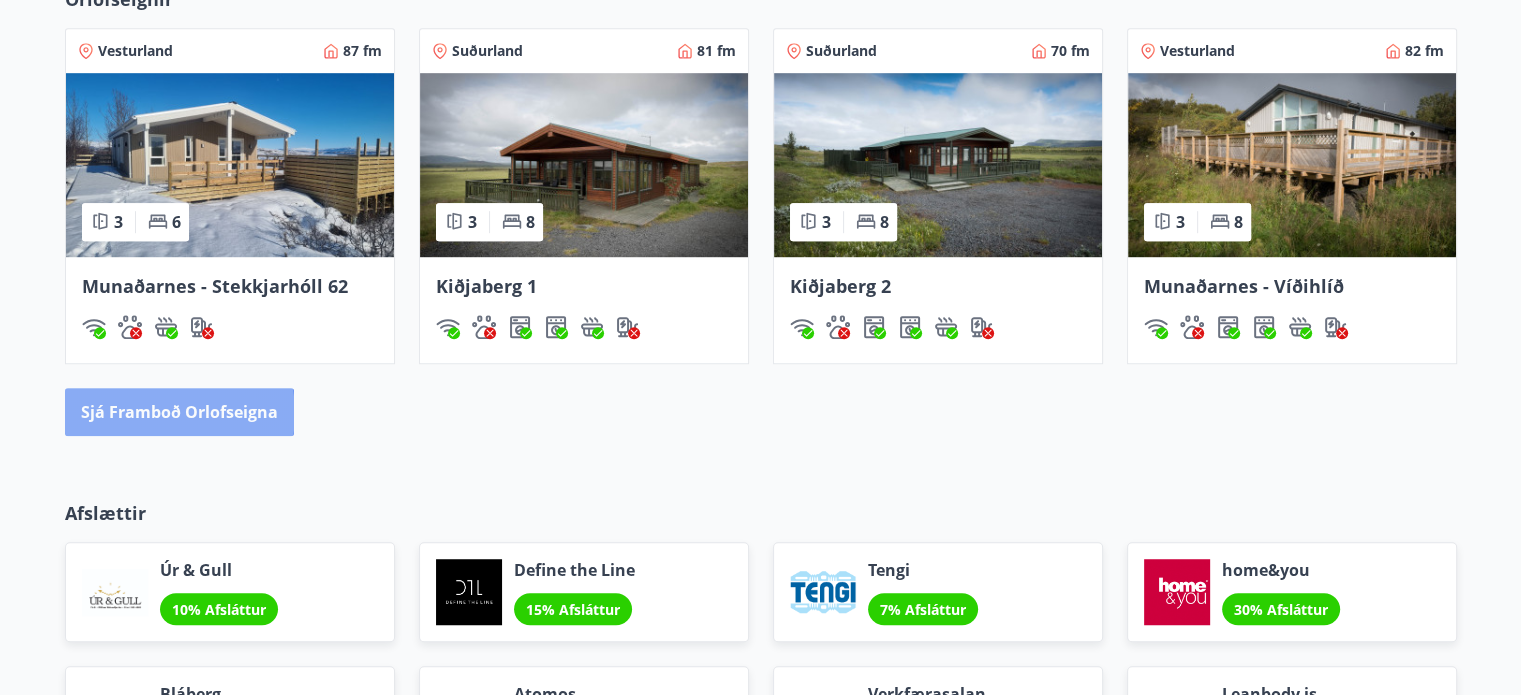 click on "Sjá framboð orlofseigna" at bounding box center (179, 412) 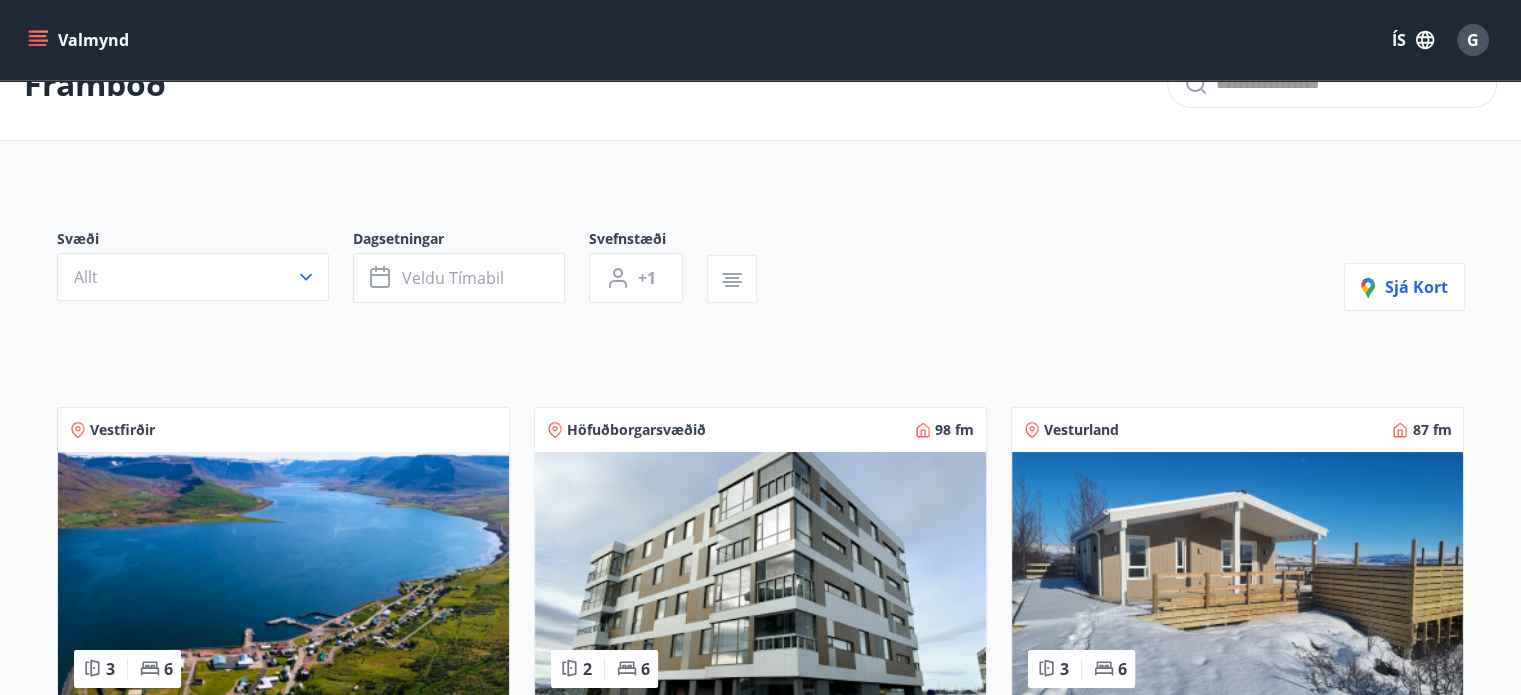 scroll, scrollTop: 0, scrollLeft: 0, axis: both 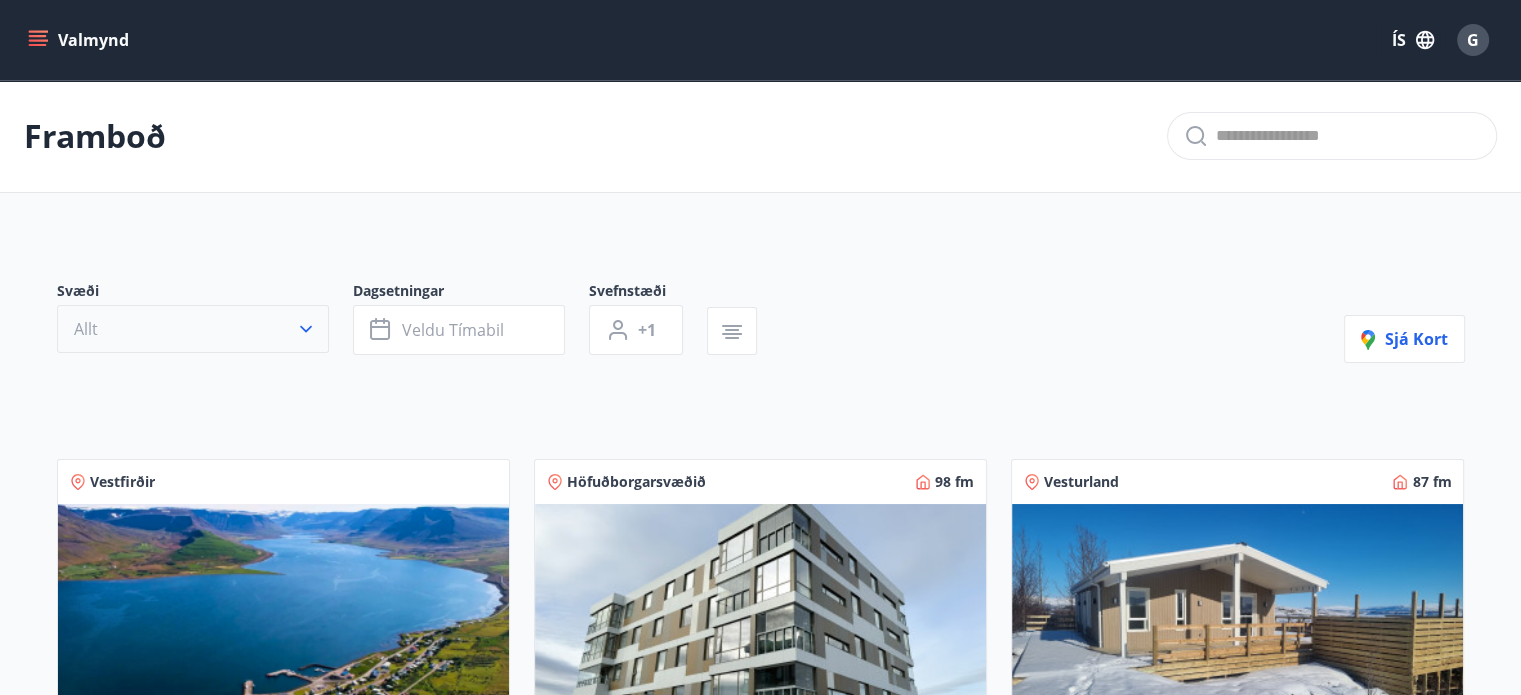 click 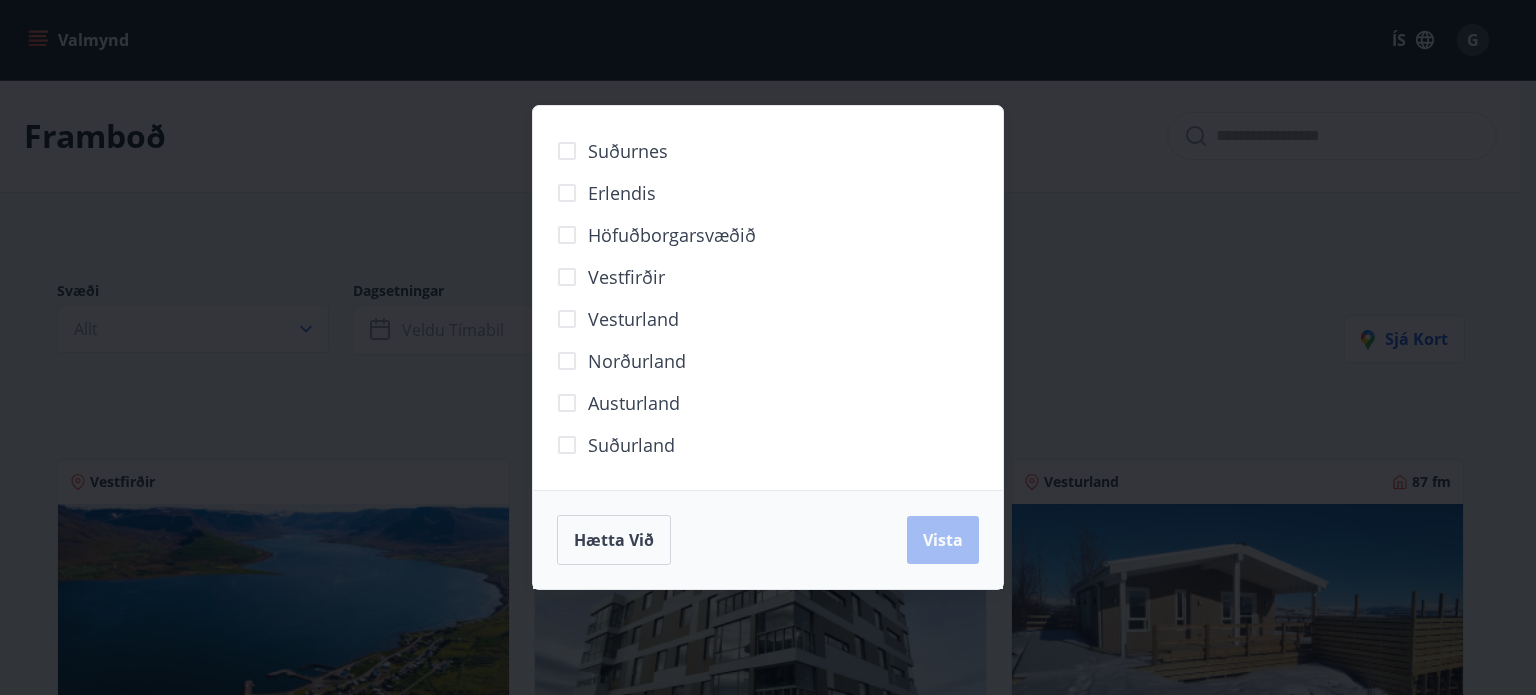 click on "Erlendis" at bounding box center (622, 193) 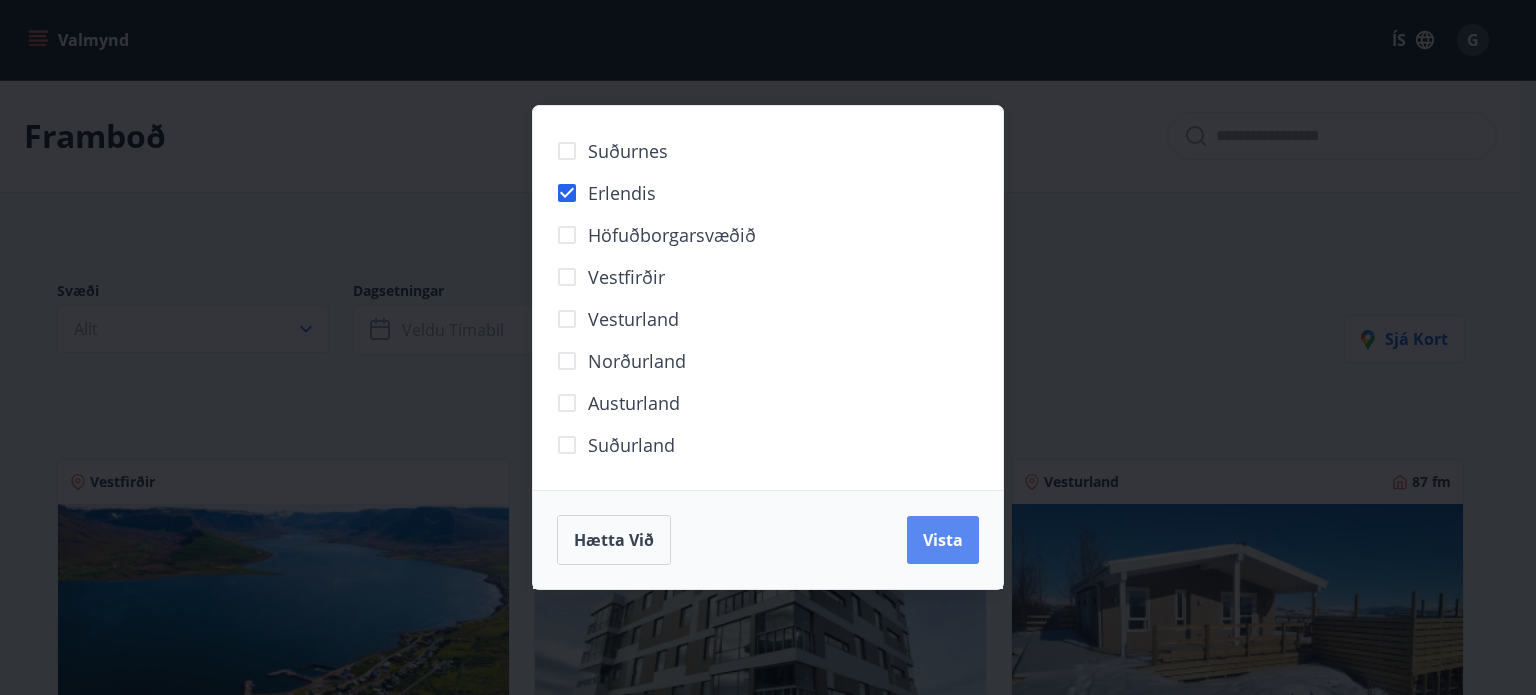 click on "Vista" at bounding box center [943, 540] 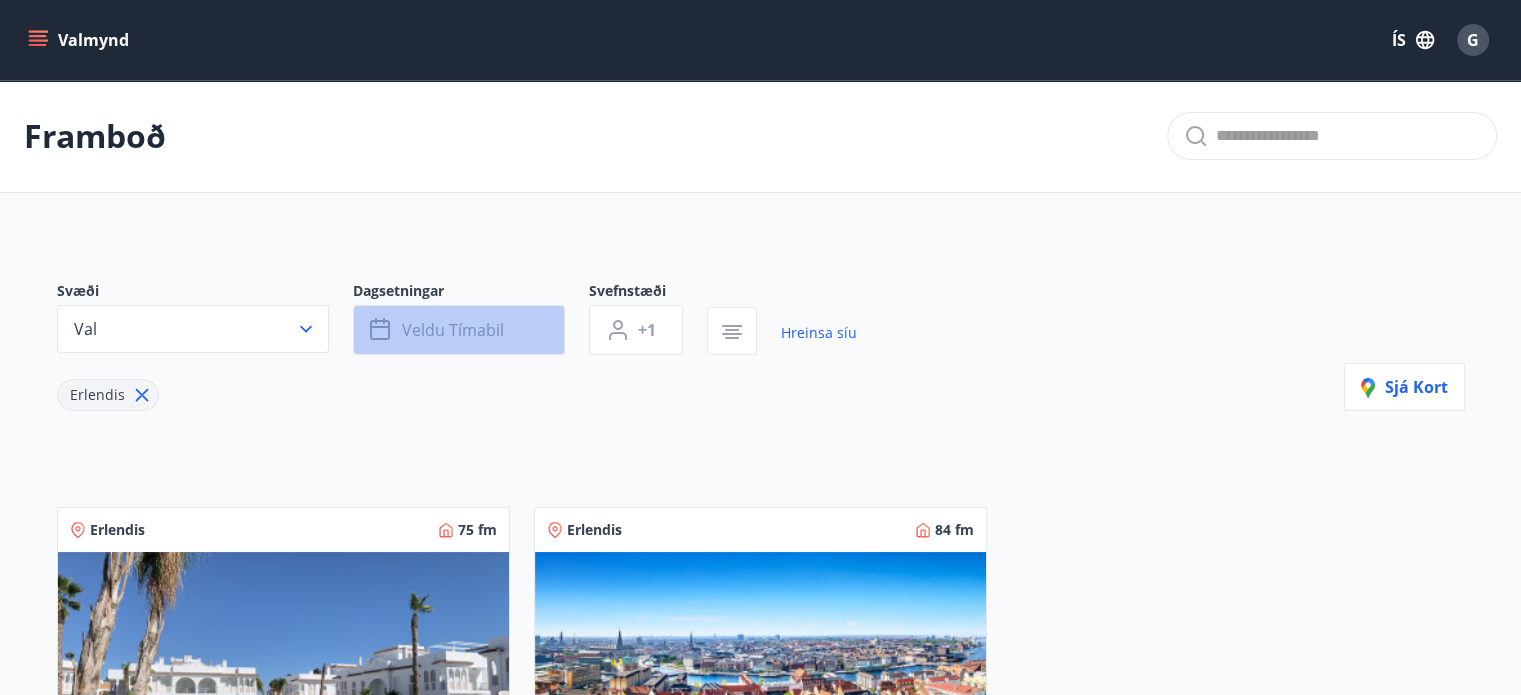 click 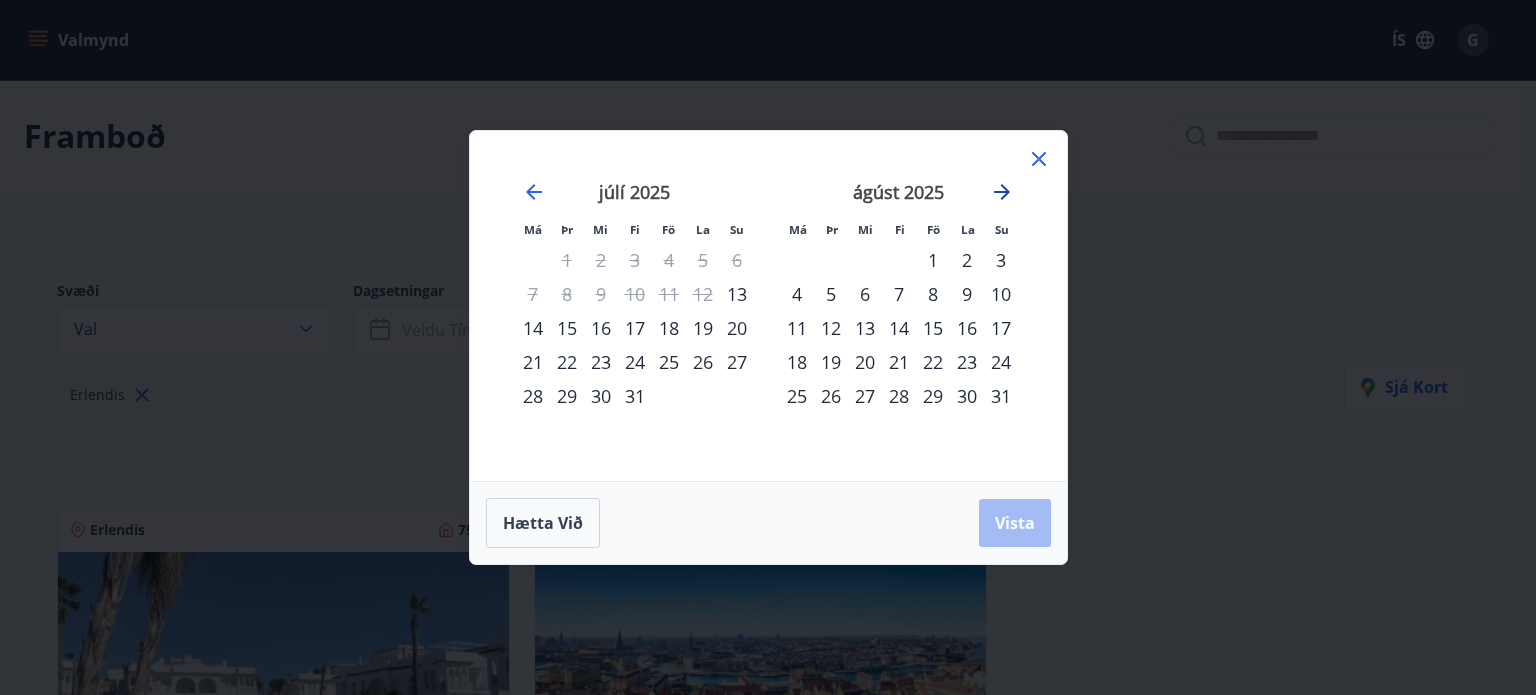 click 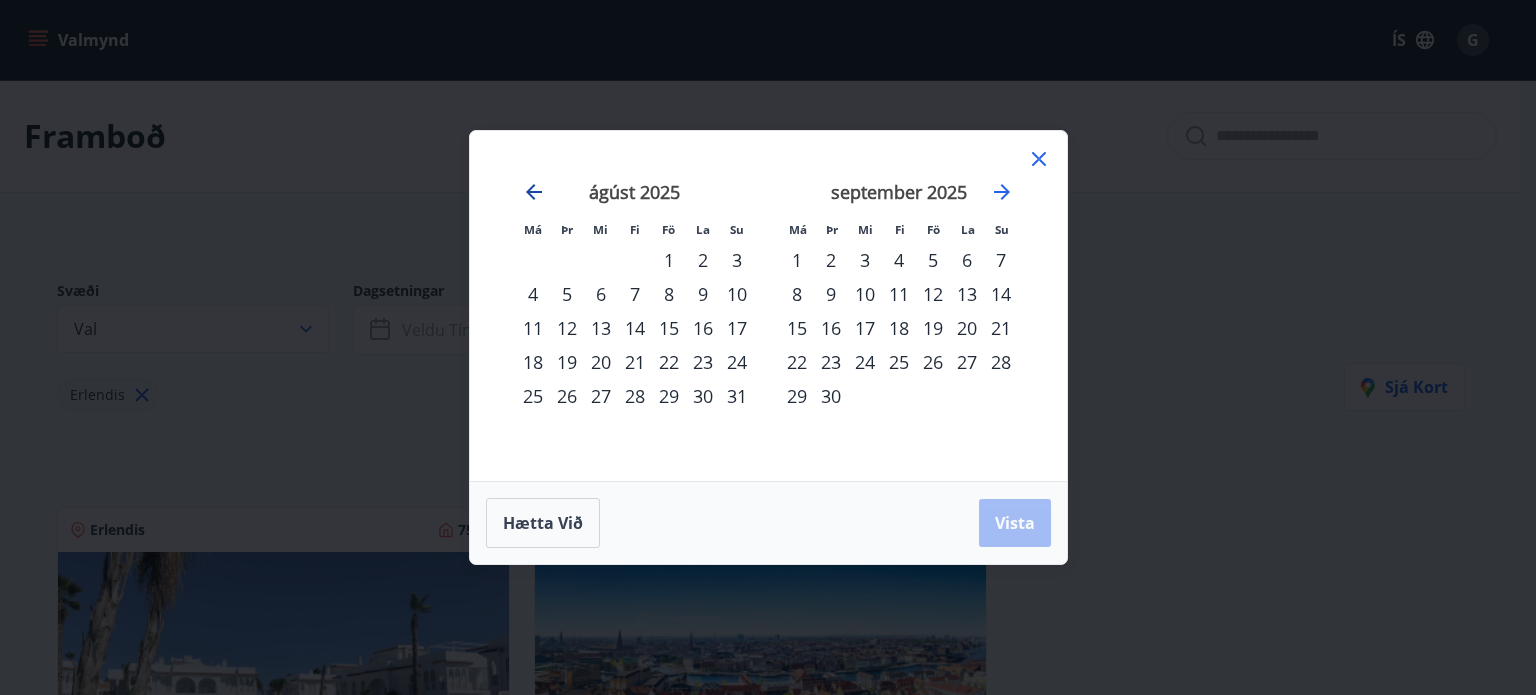 click 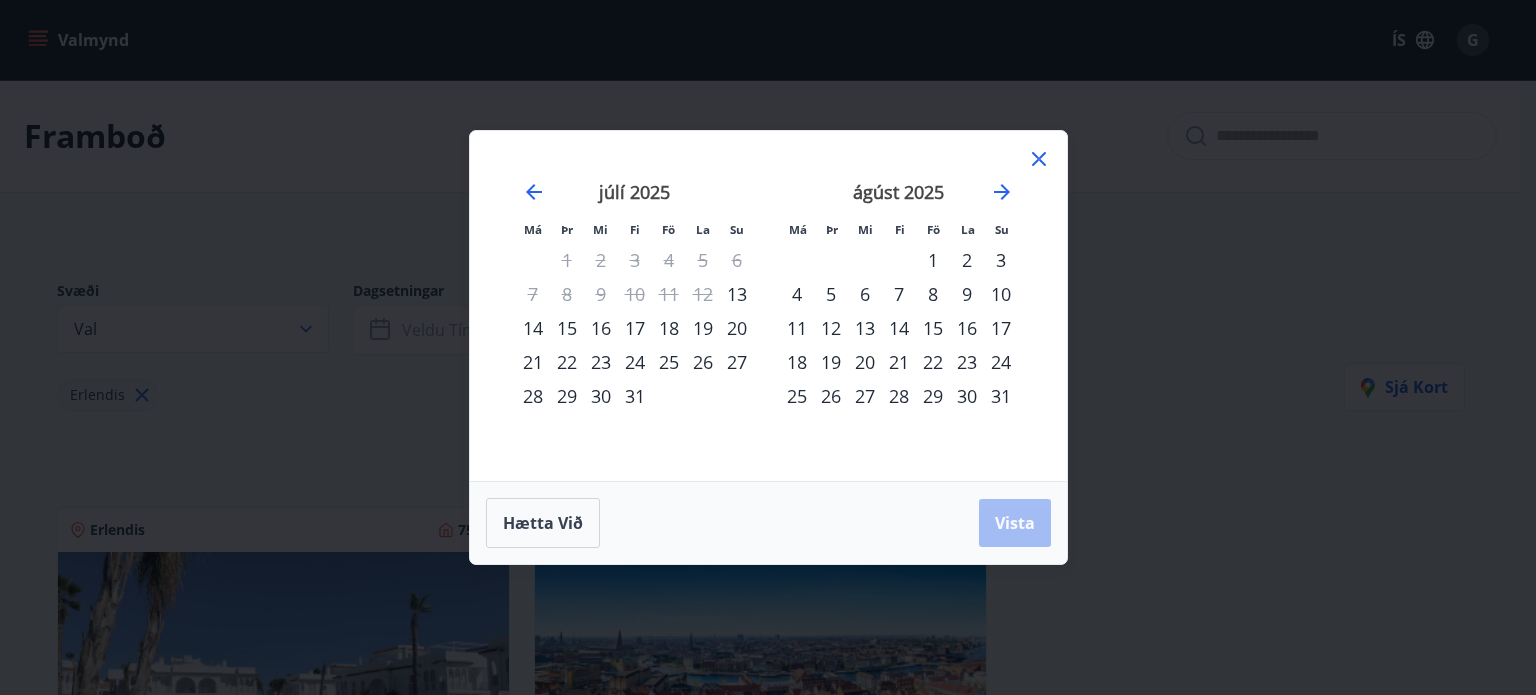 click 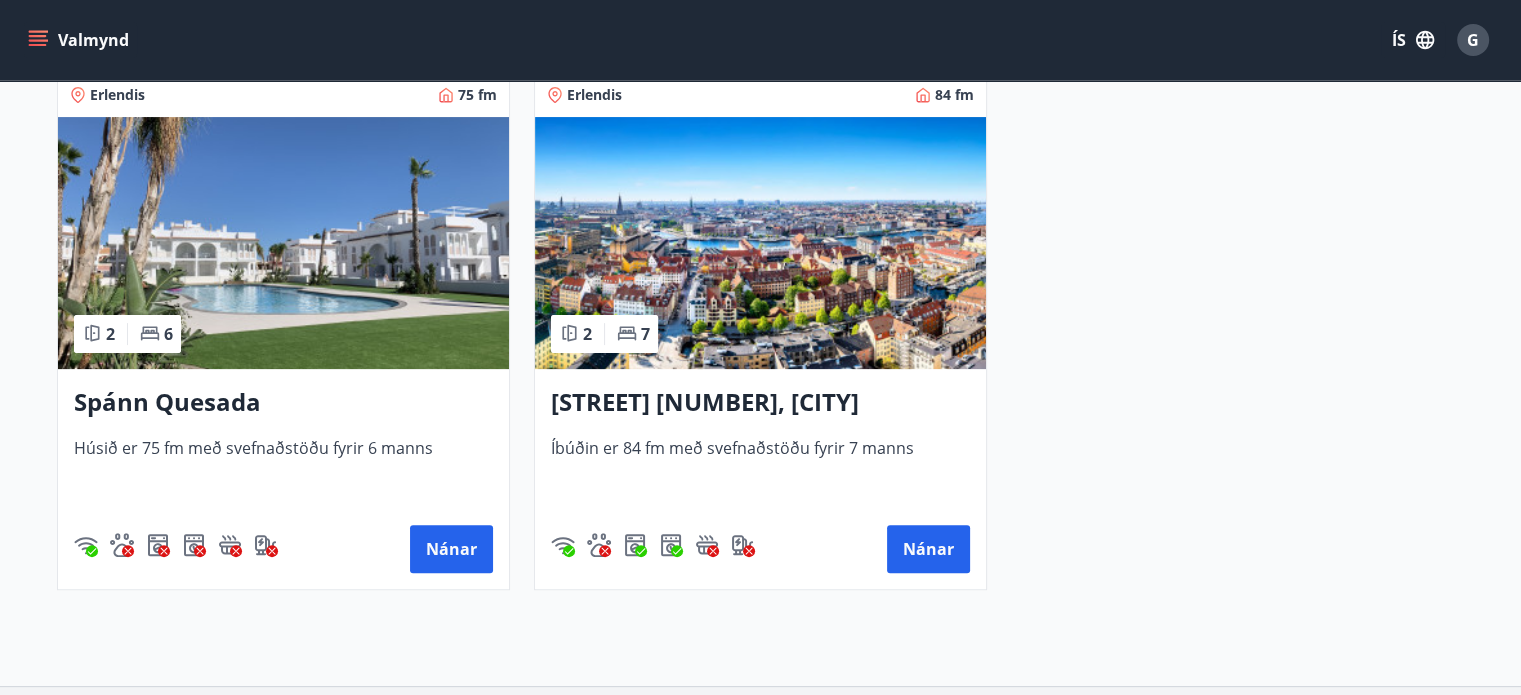 scroll, scrollTop: 436, scrollLeft: 0, axis: vertical 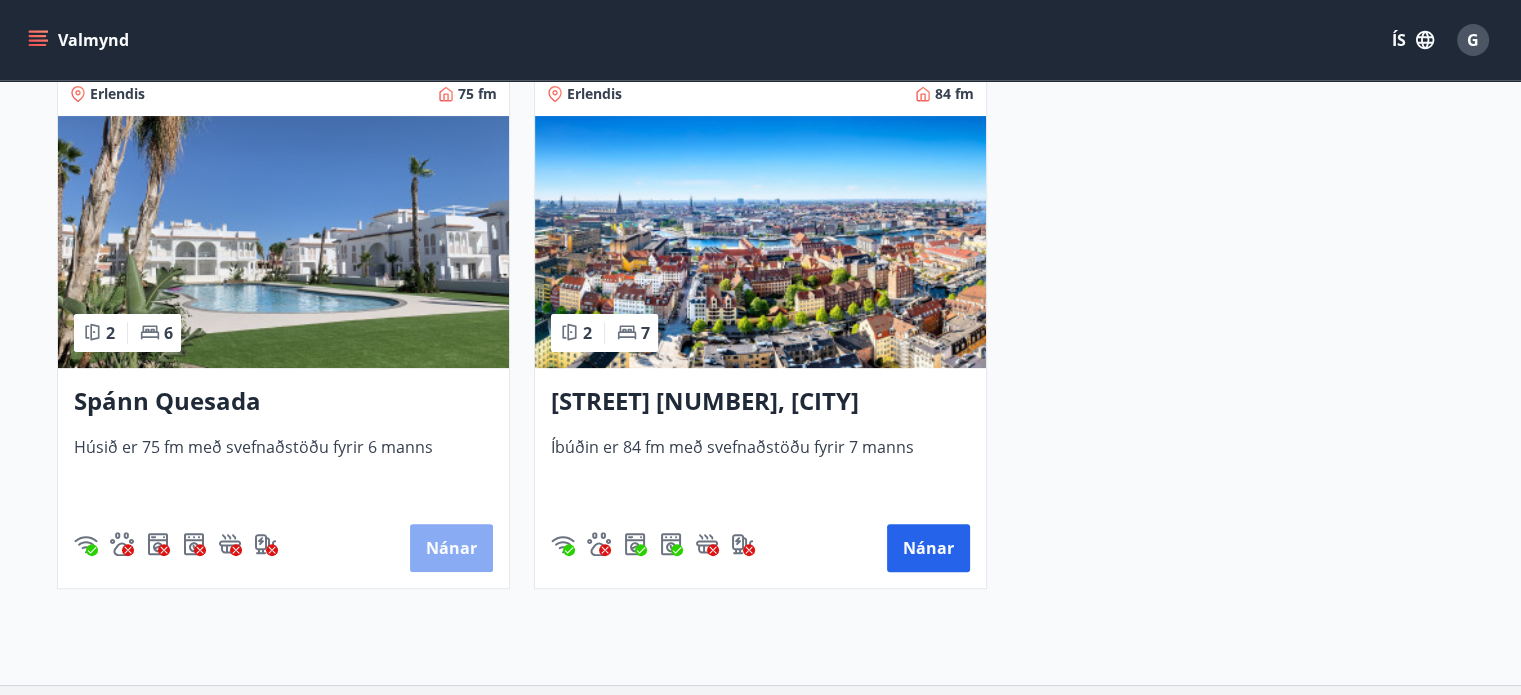 click on "Nánar" at bounding box center (451, 548) 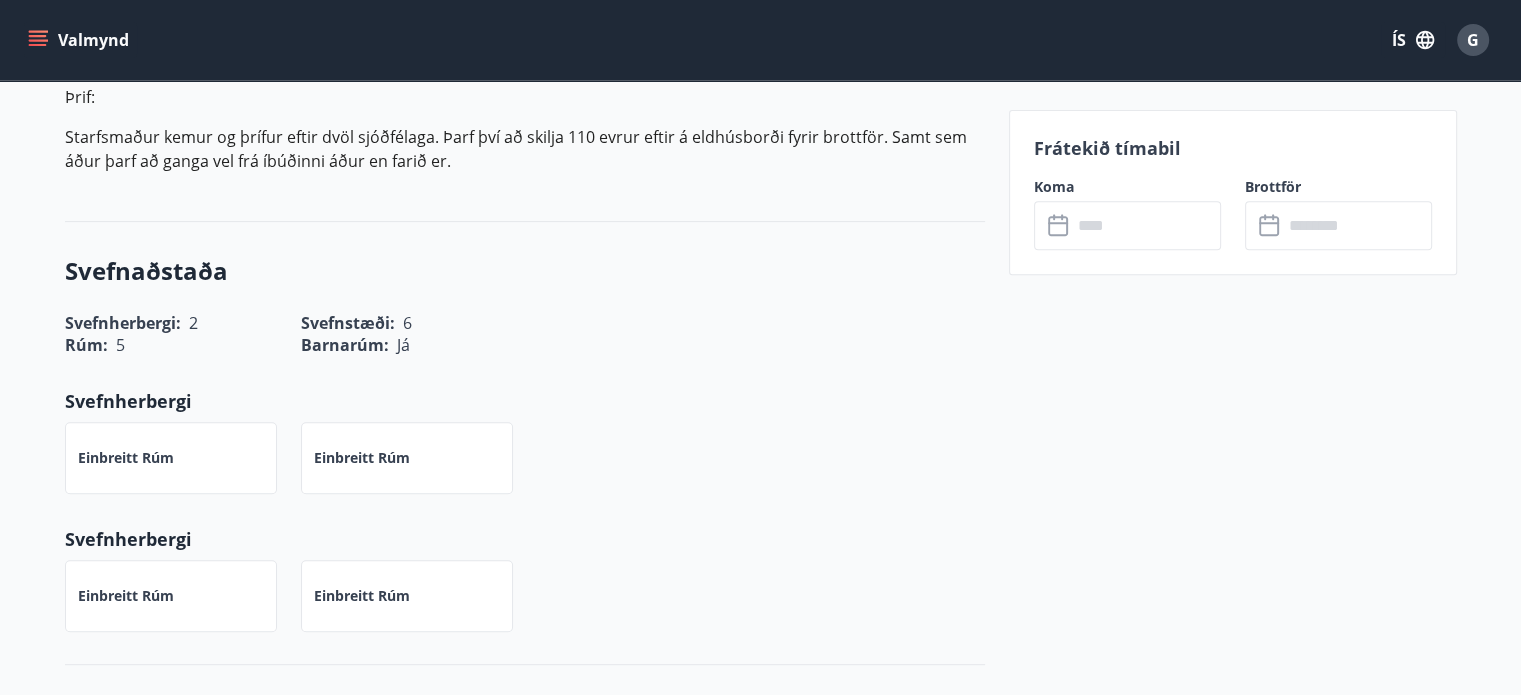 scroll, scrollTop: 834, scrollLeft: 0, axis: vertical 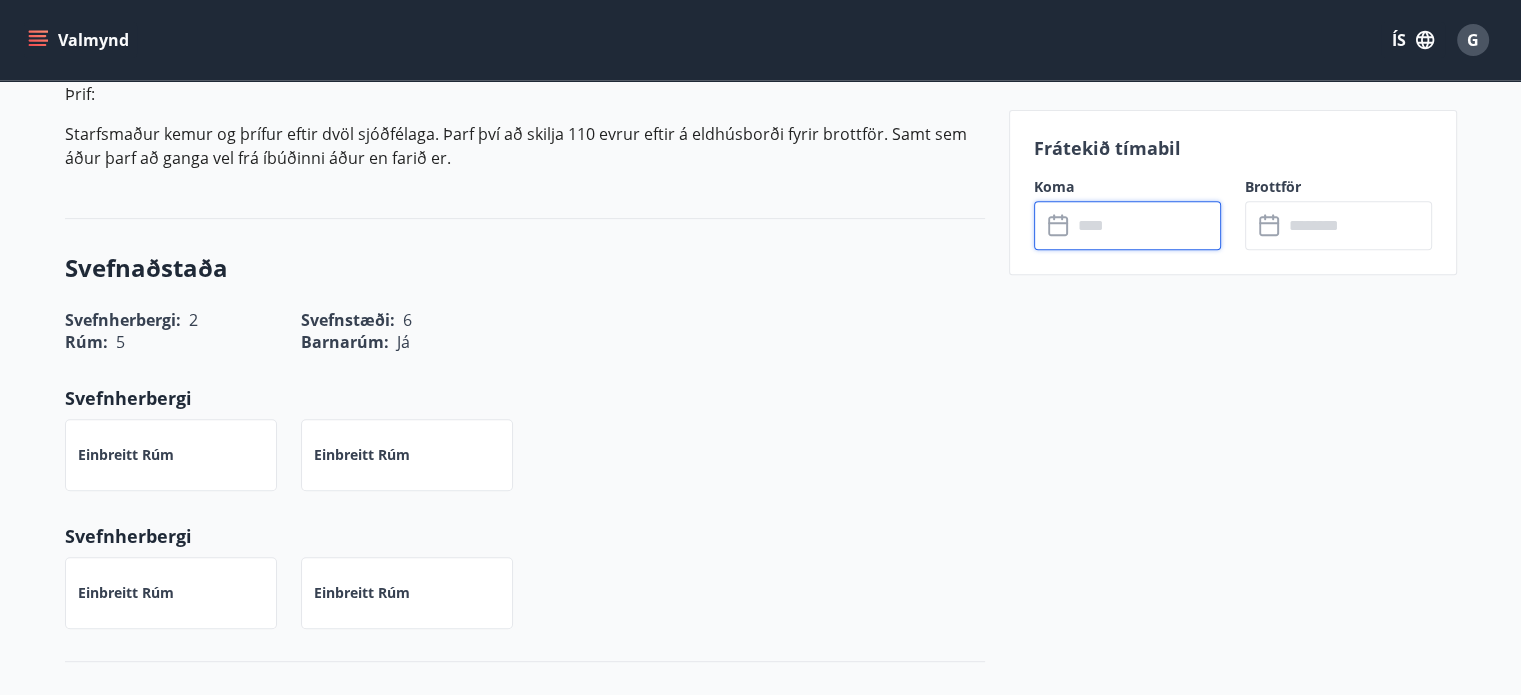 click at bounding box center (1146, 225) 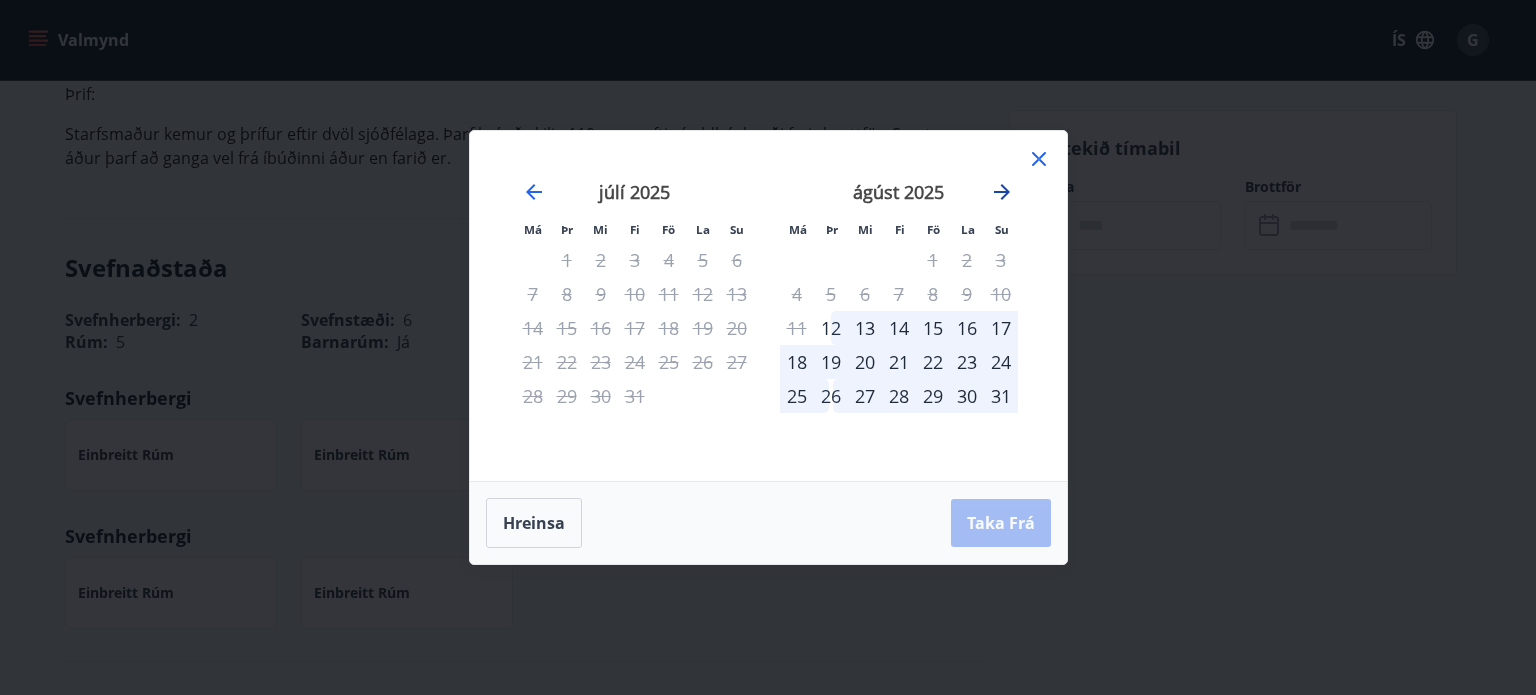click 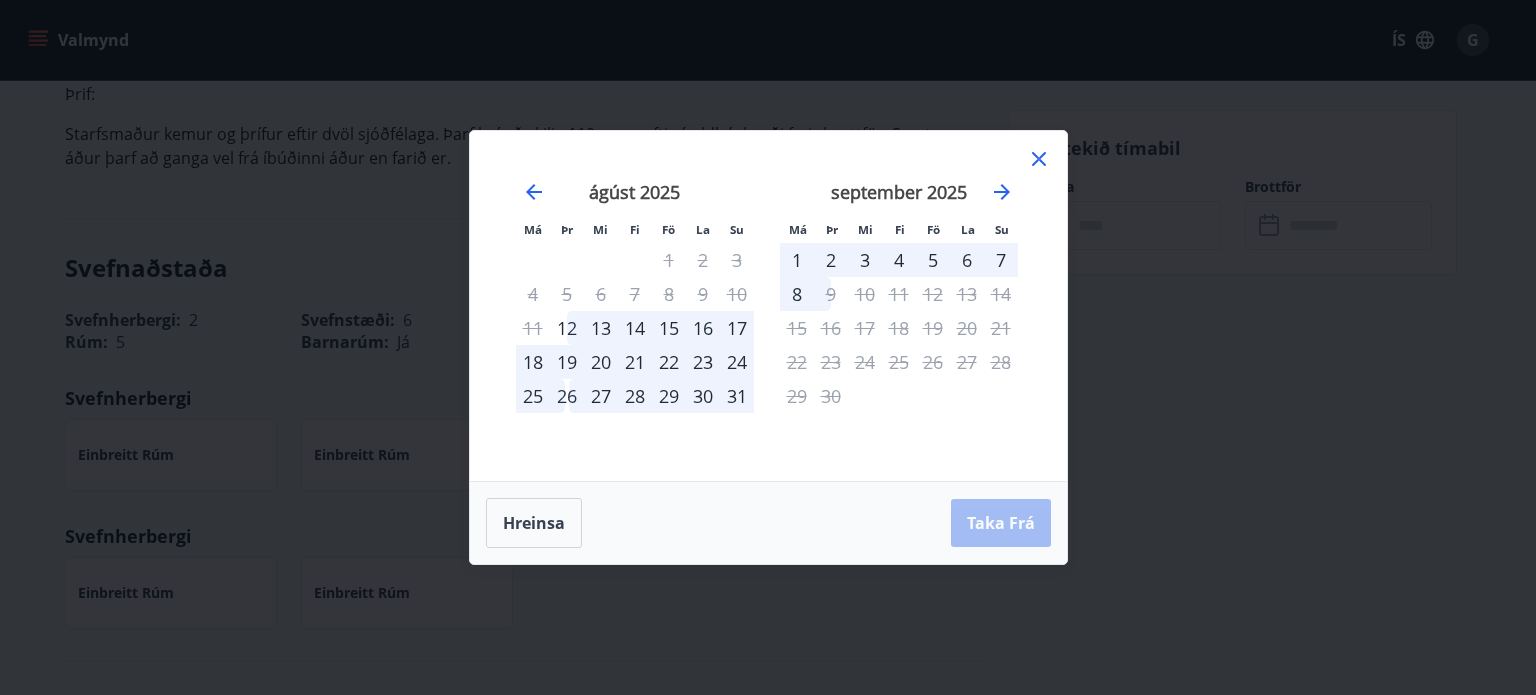 click 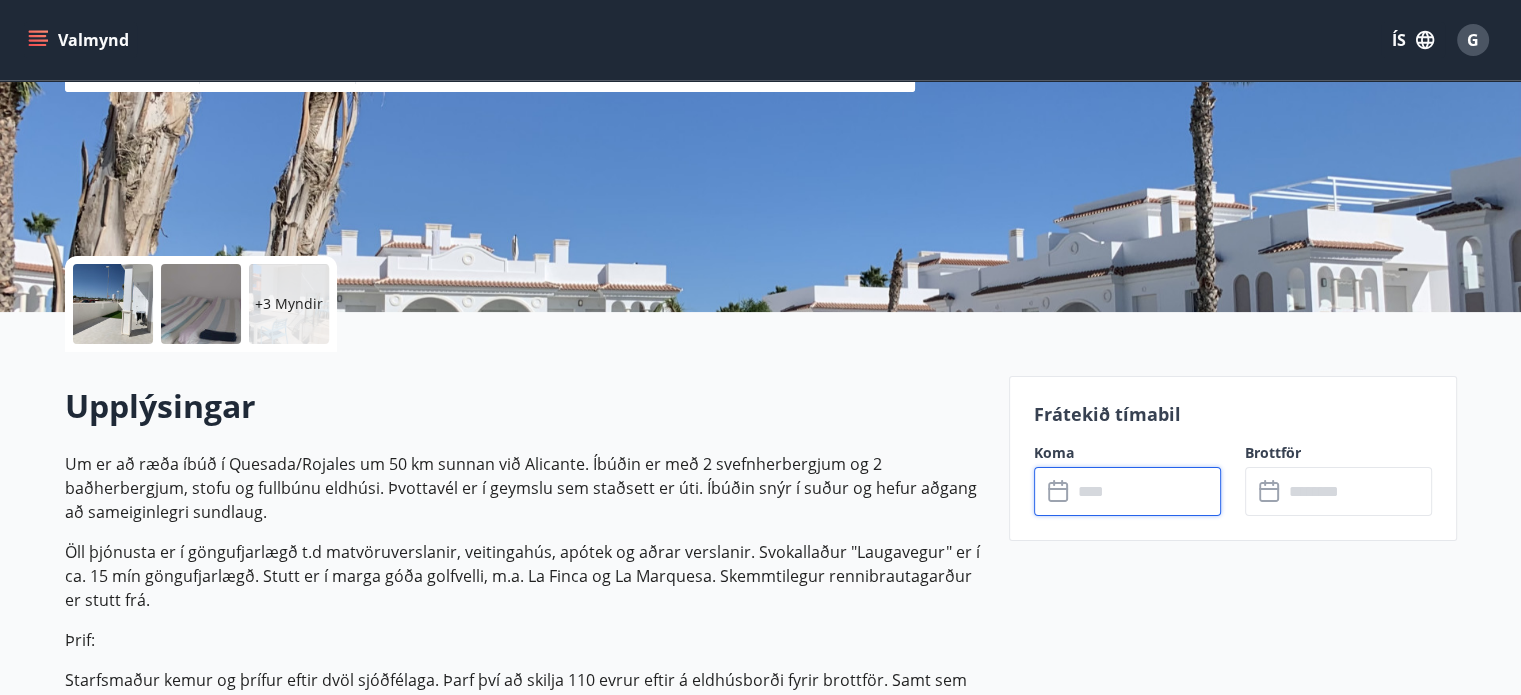 scroll, scrollTop: 292, scrollLeft: 0, axis: vertical 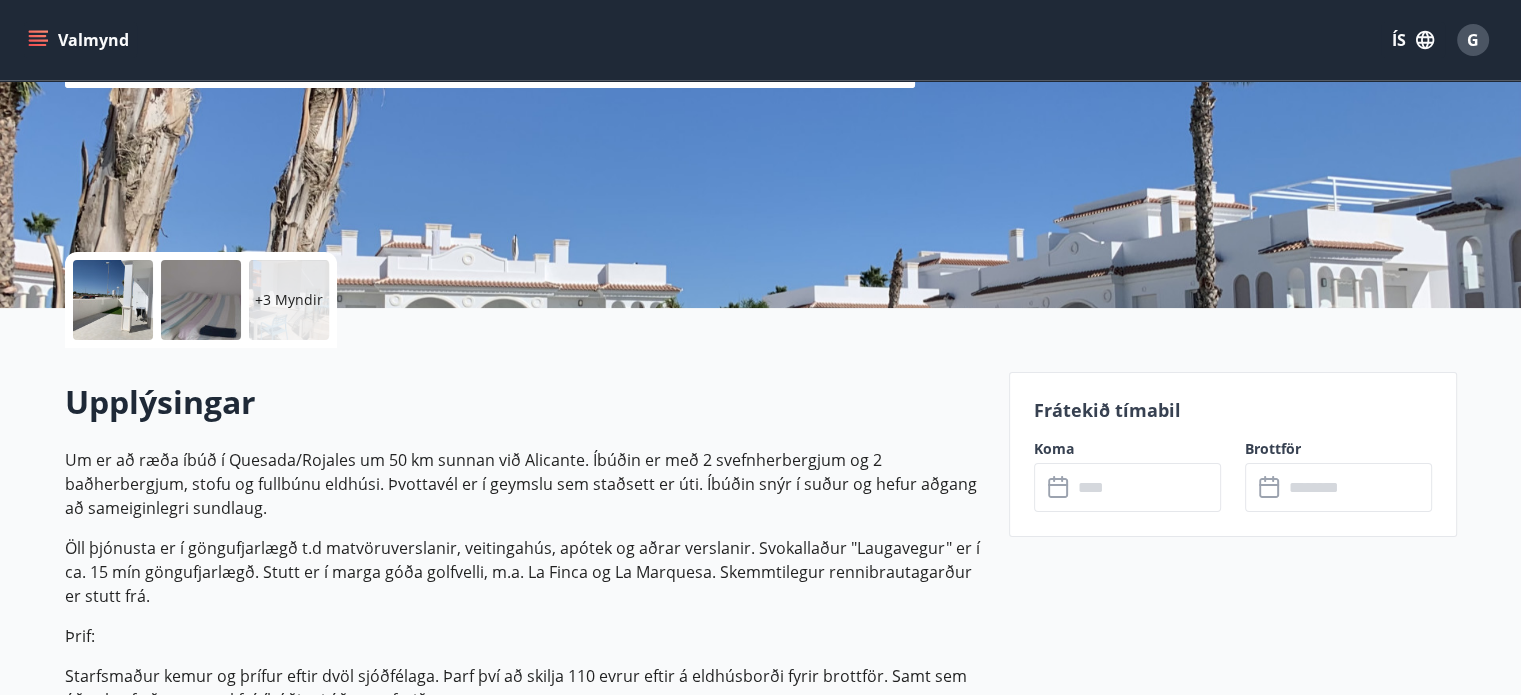 click 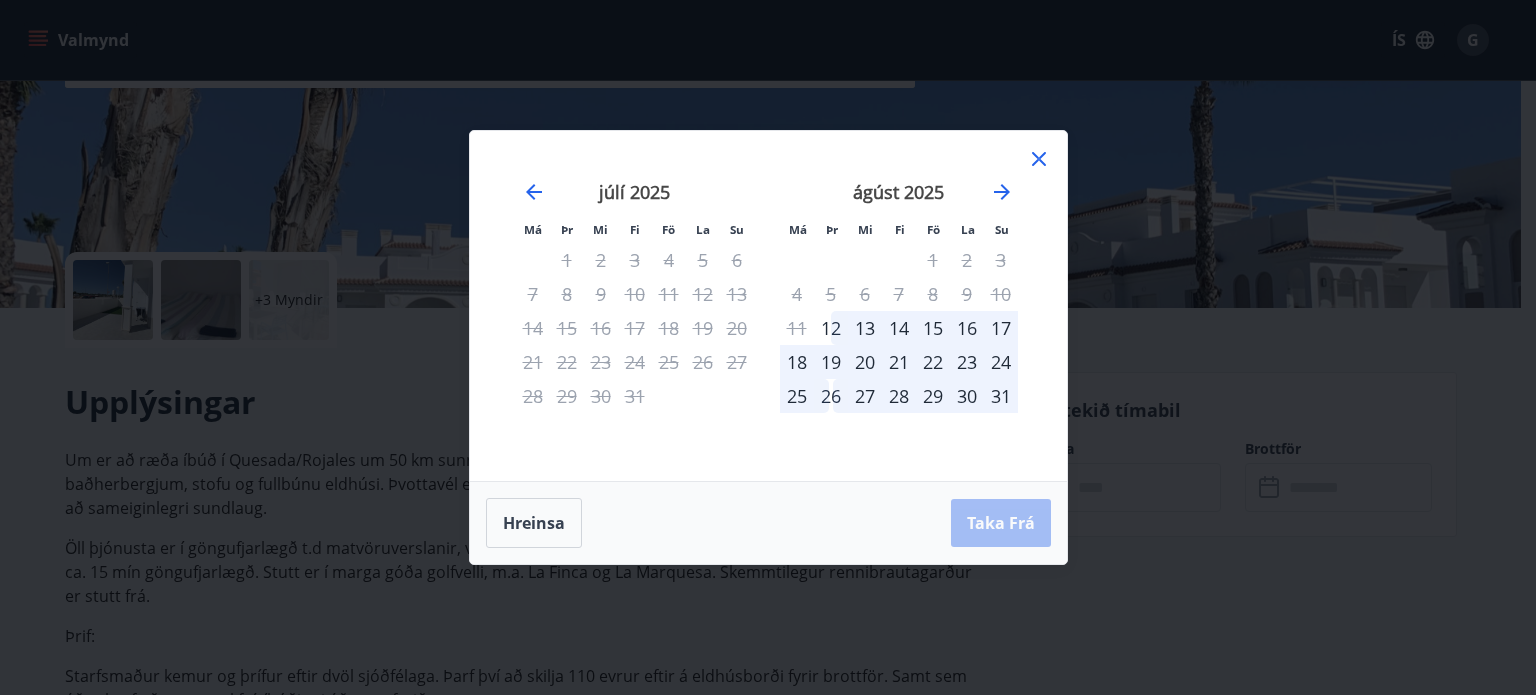 click on "26" at bounding box center (831, 396) 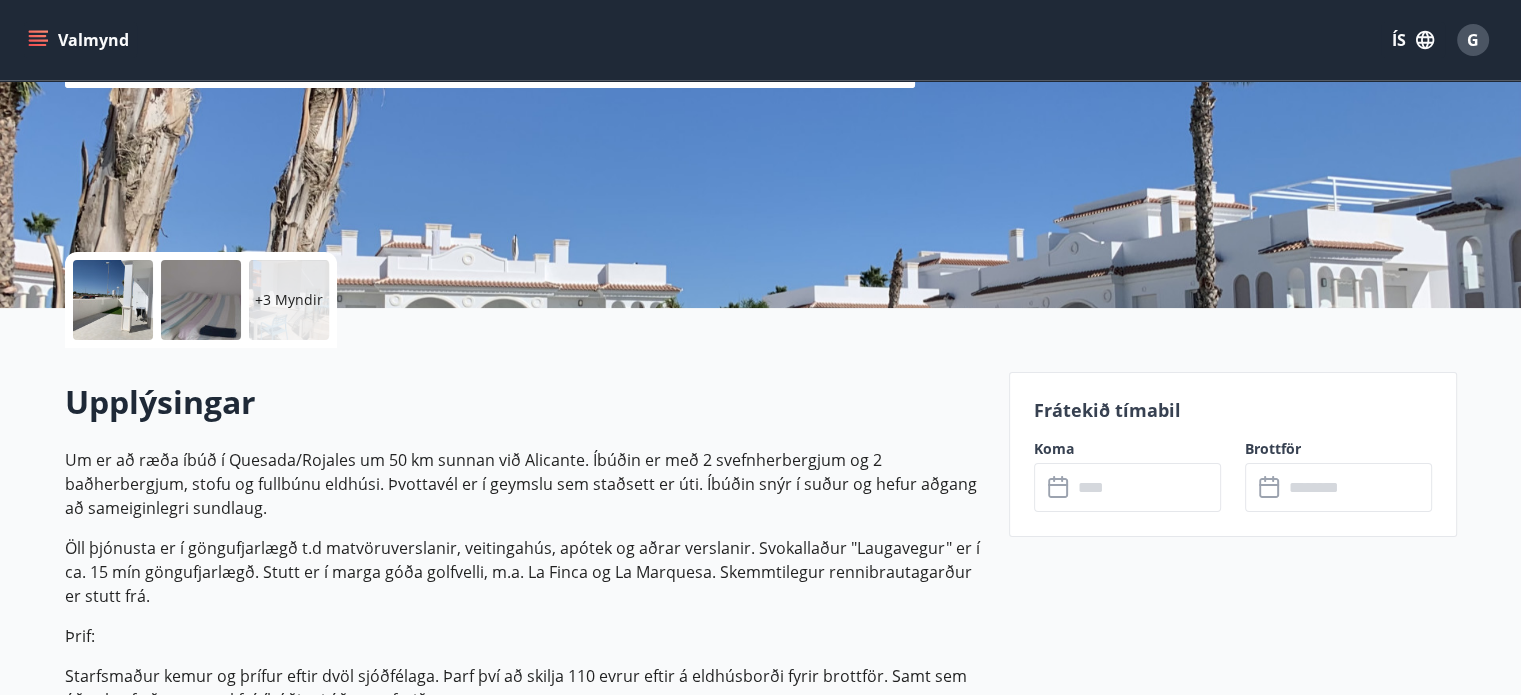 click 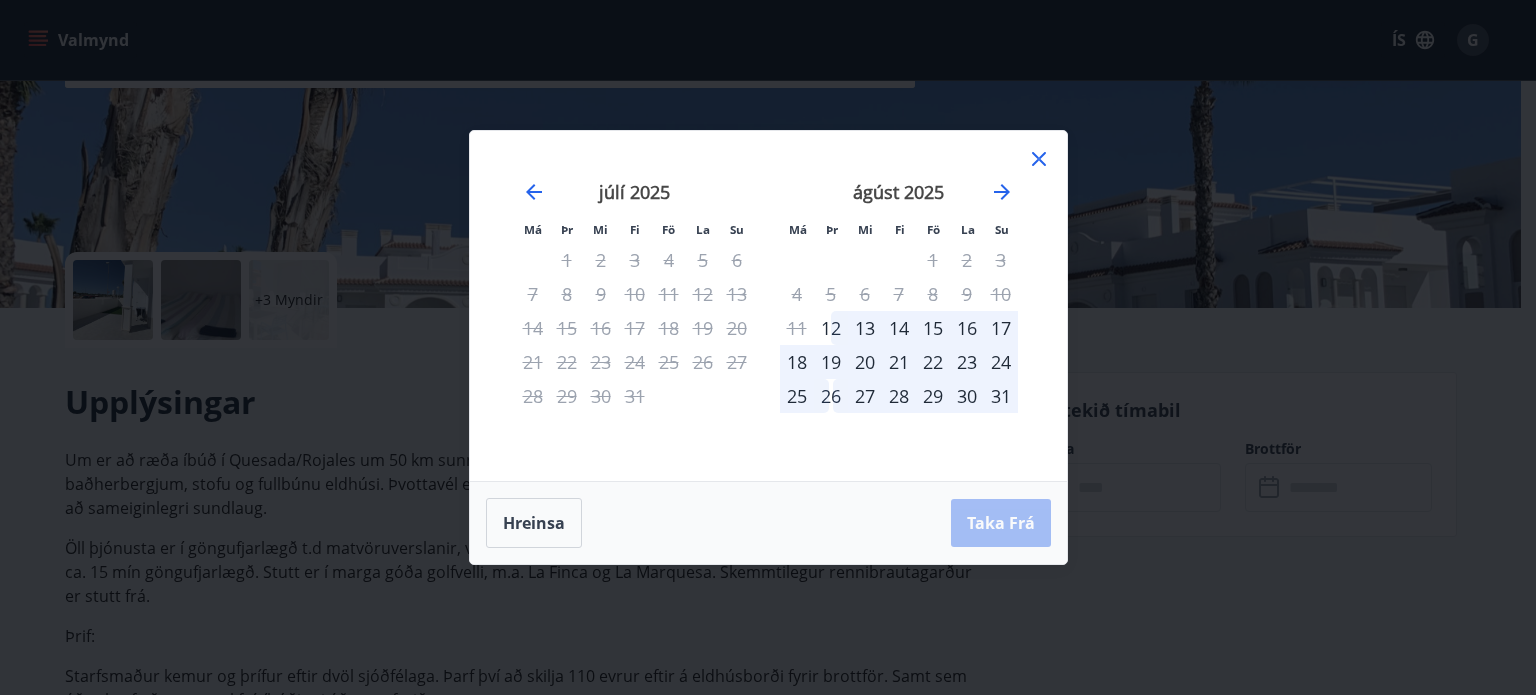 click on "26" at bounding box center [831, 396] 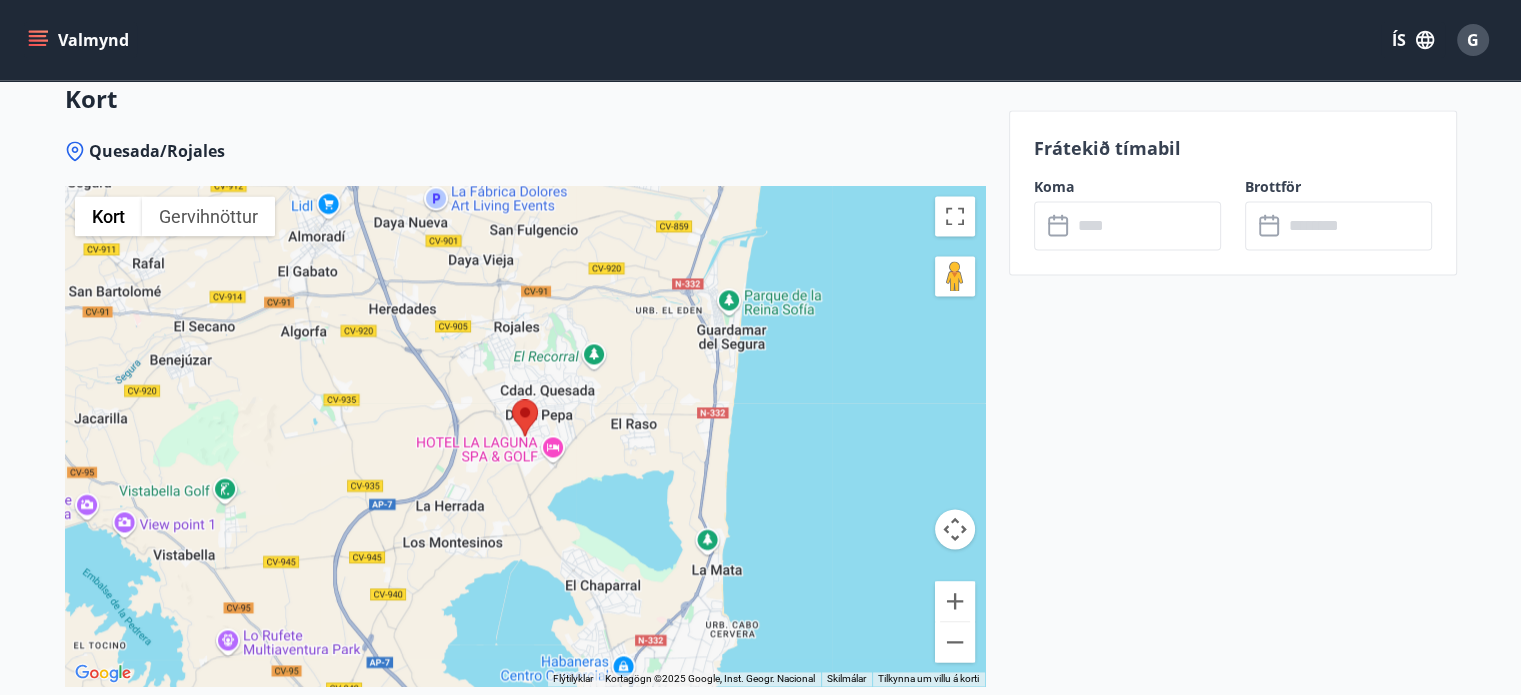 scroll, scrollTop: 2756, scrollLeft: 0, axis: vertical 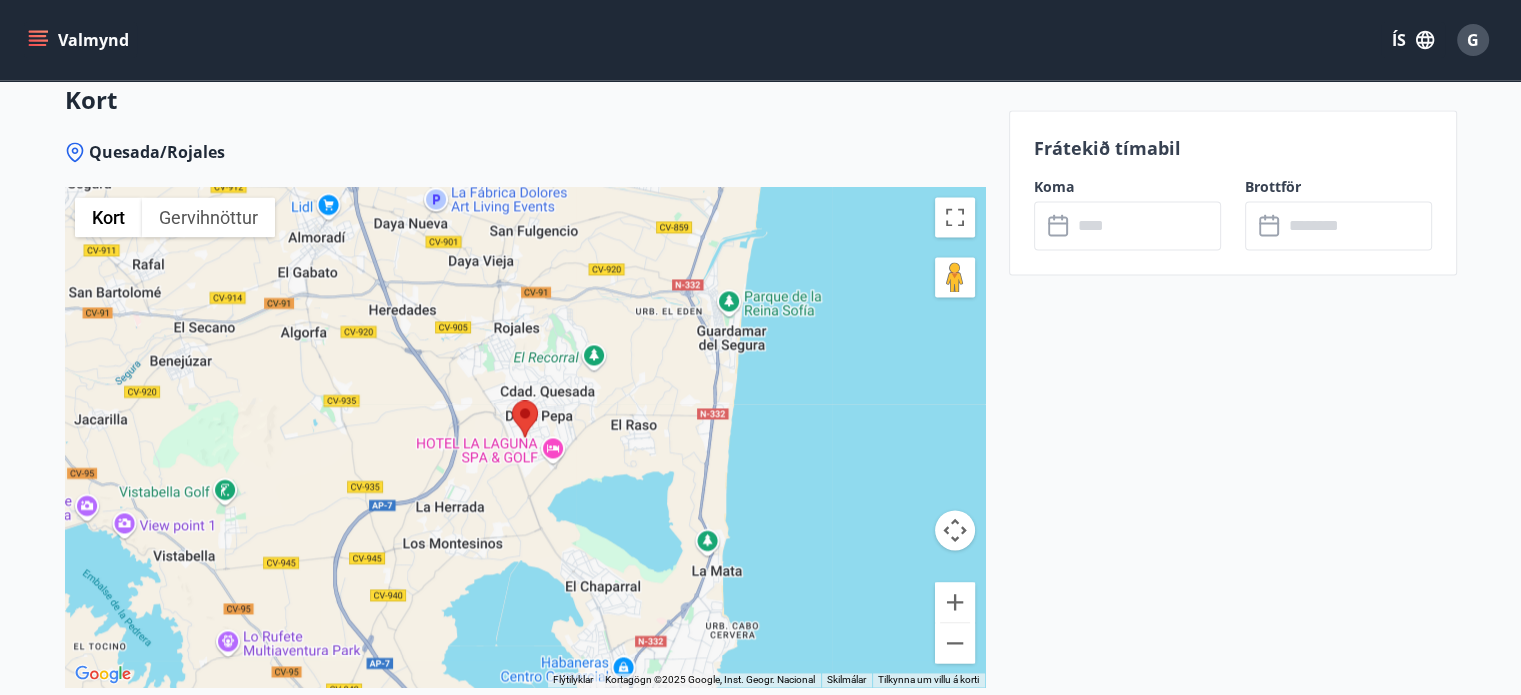 click at bounding box center [525, 437] 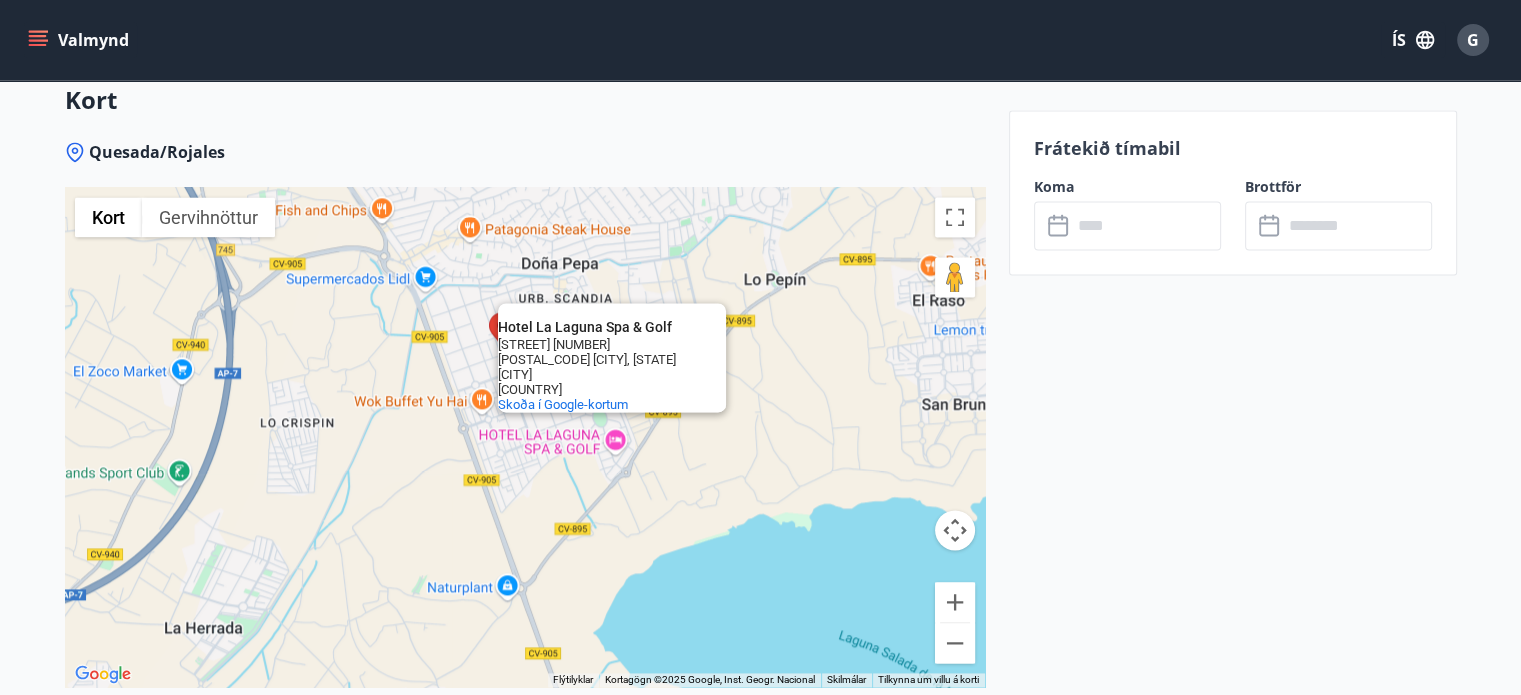 click on "Frátekið tímabil Koma ​ ​ Brottför ​ ​" at bounding box center (1233, -631) 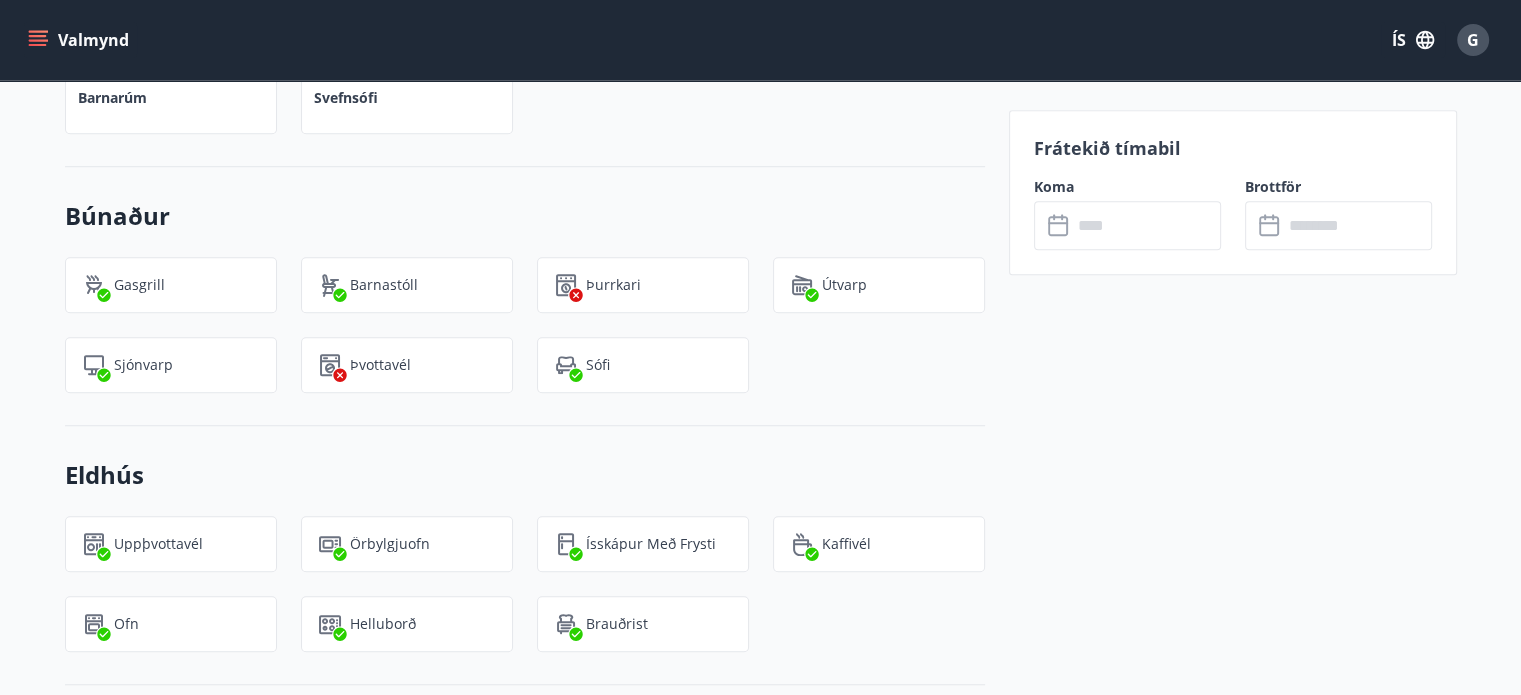 scroll, scrollTop: 1521, scrollLeft: 0, axis: vertical 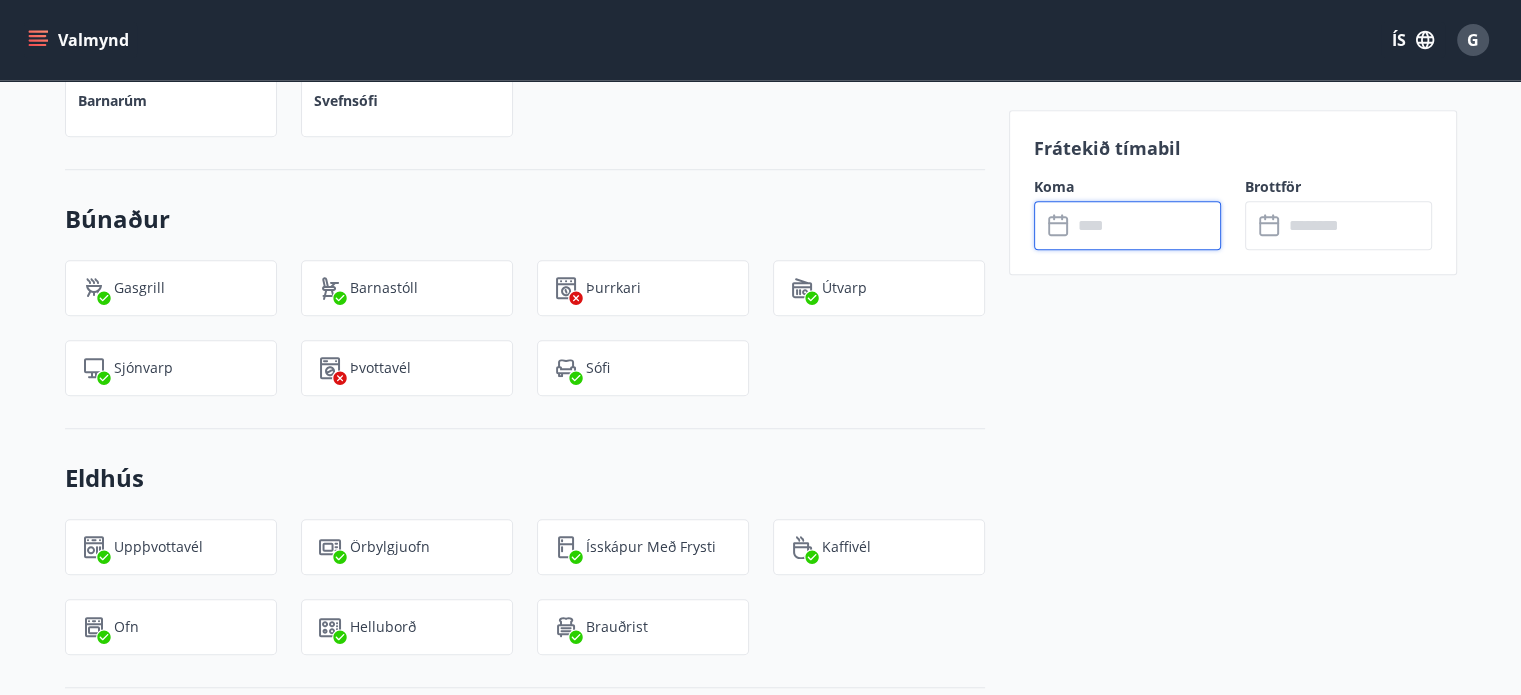 click at bounding box center (1146, 225) 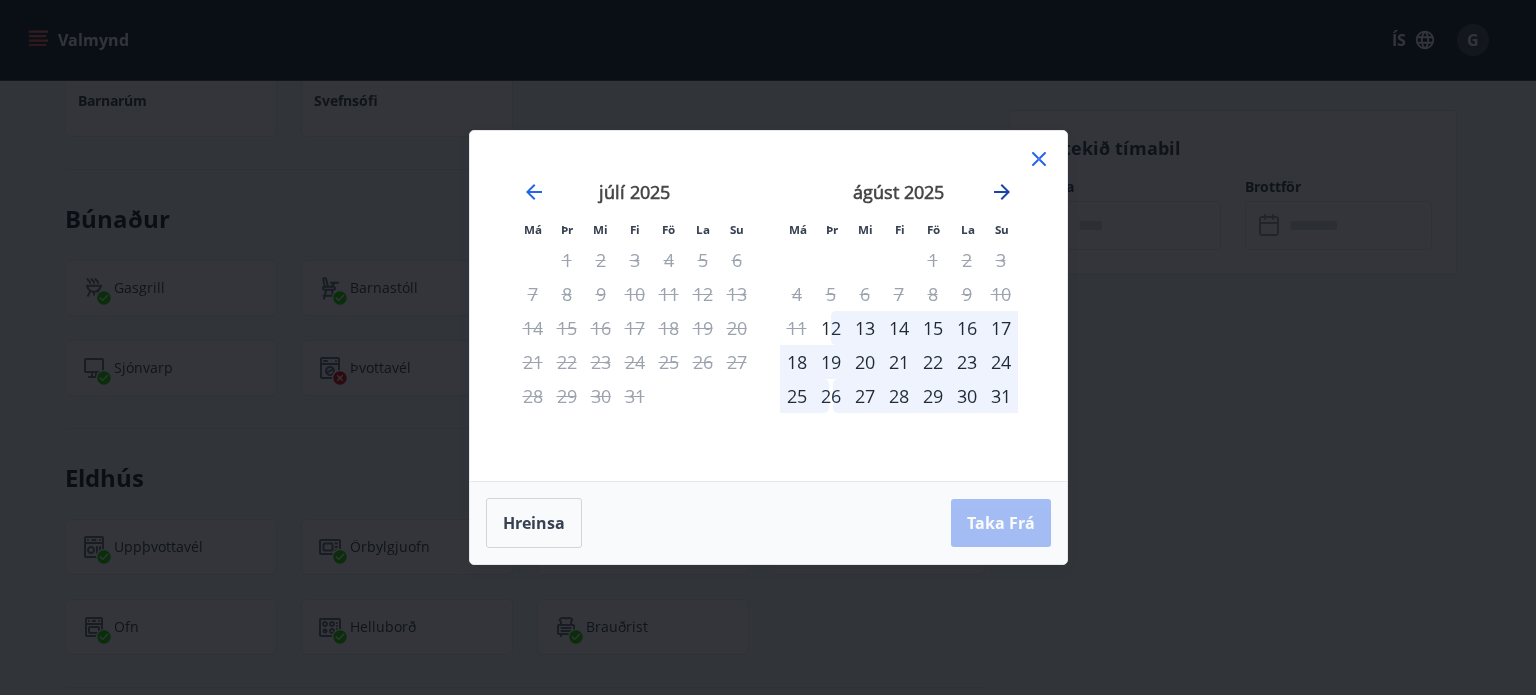 click 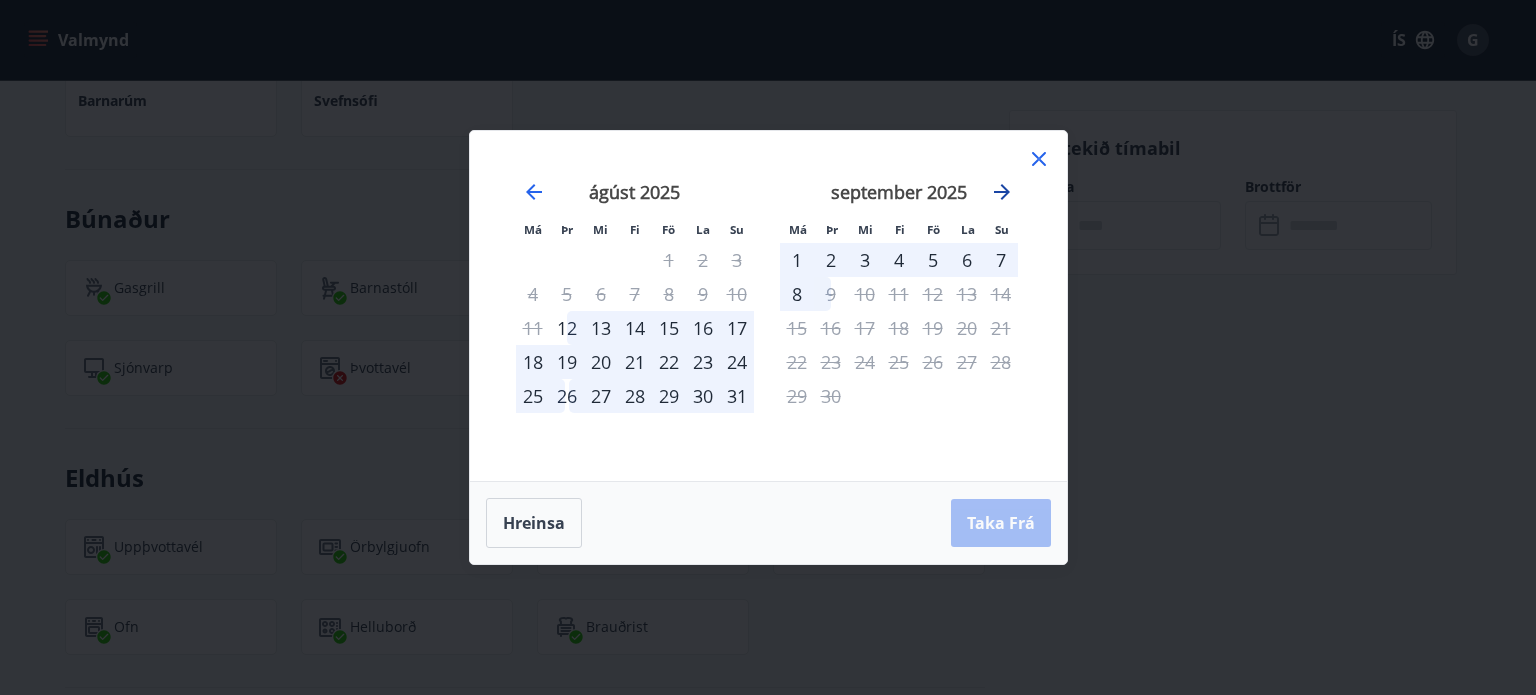 click 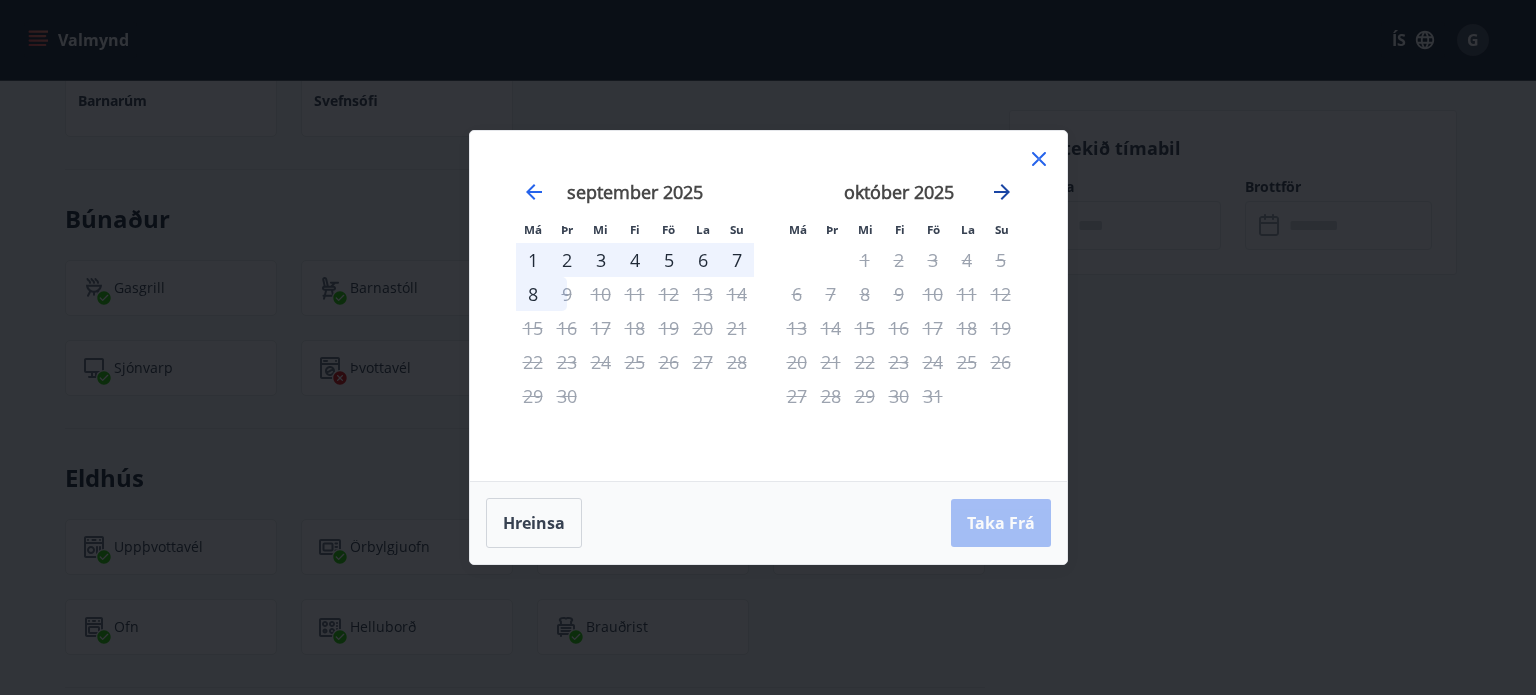 click 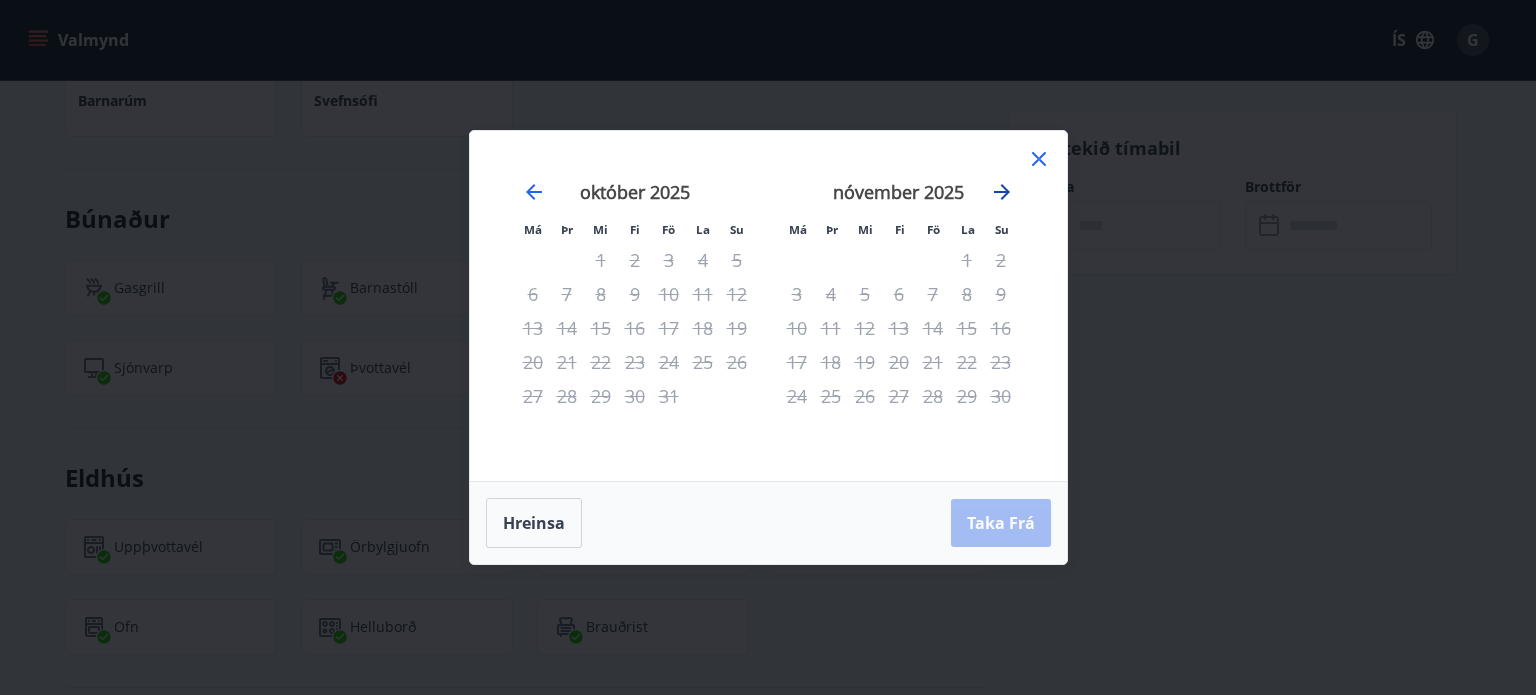 click 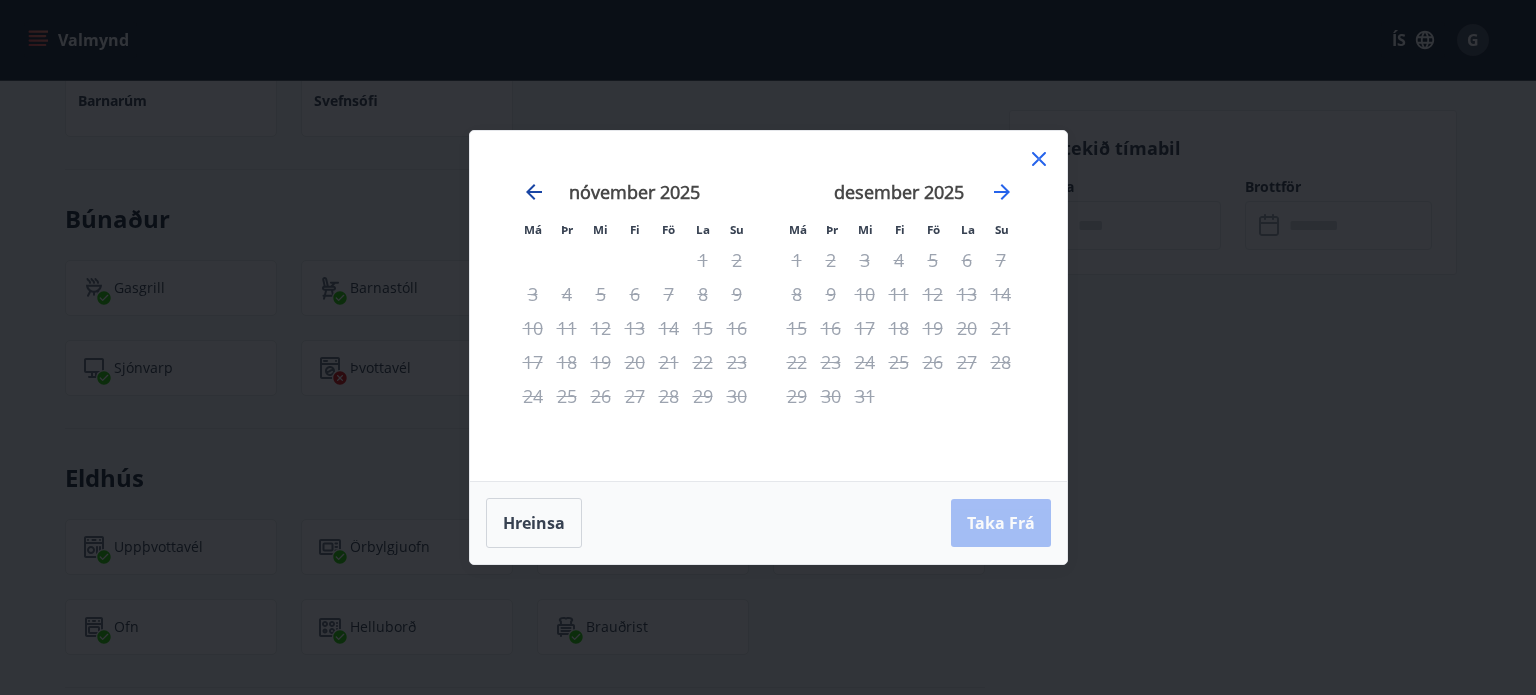 click 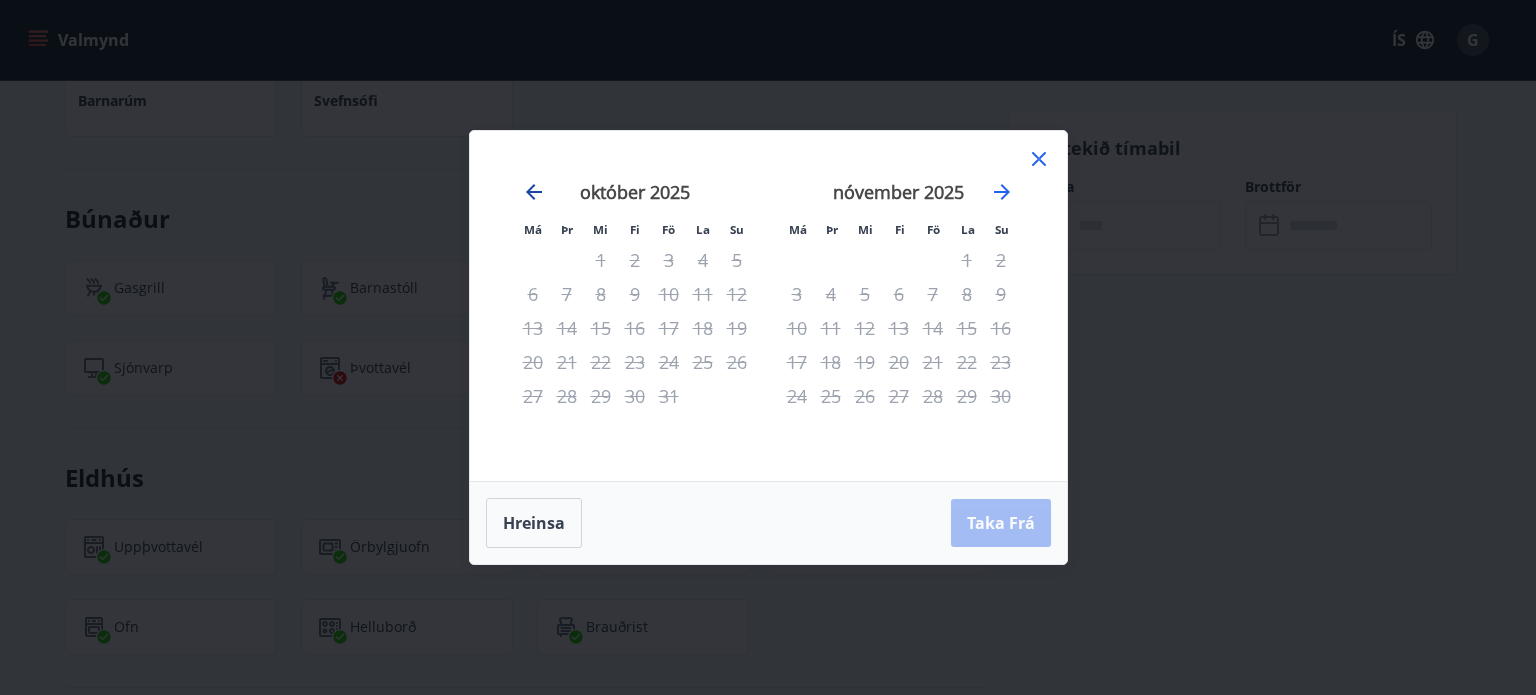 click 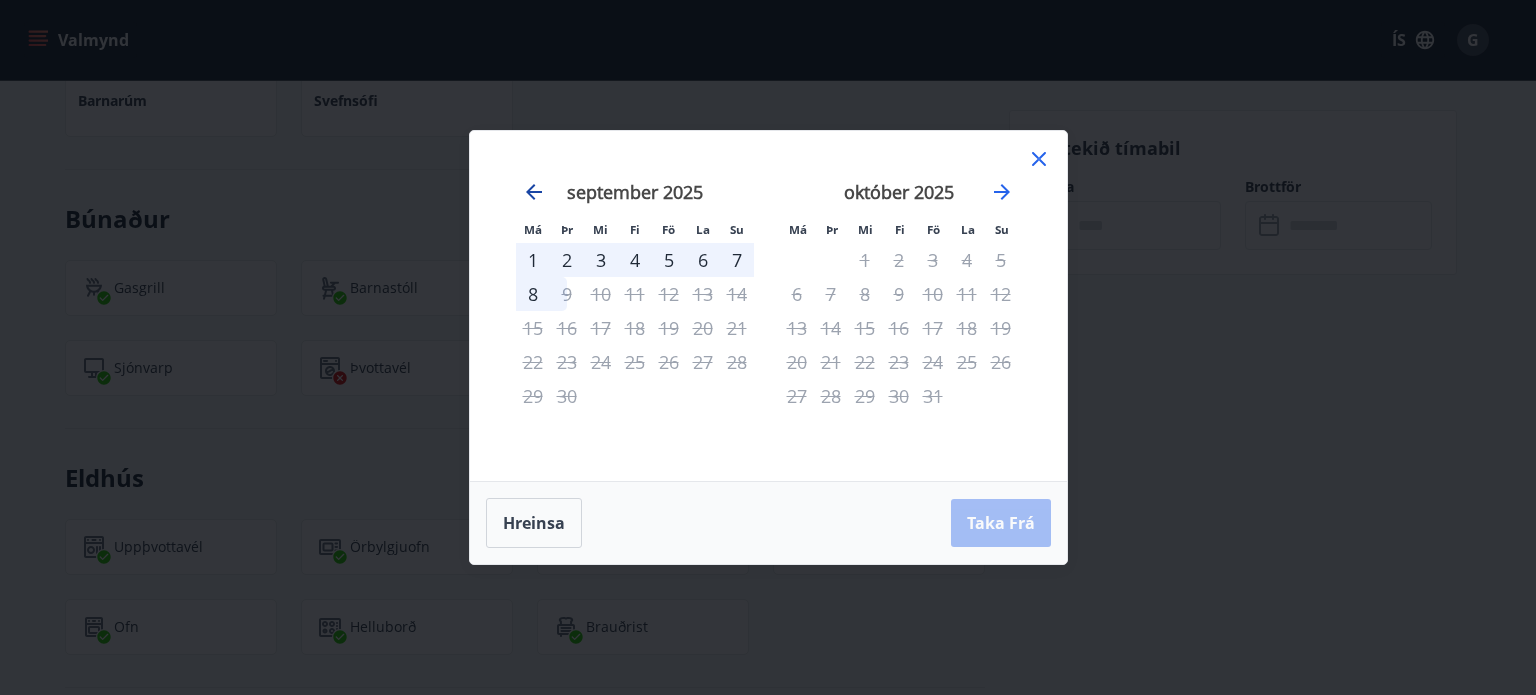 click 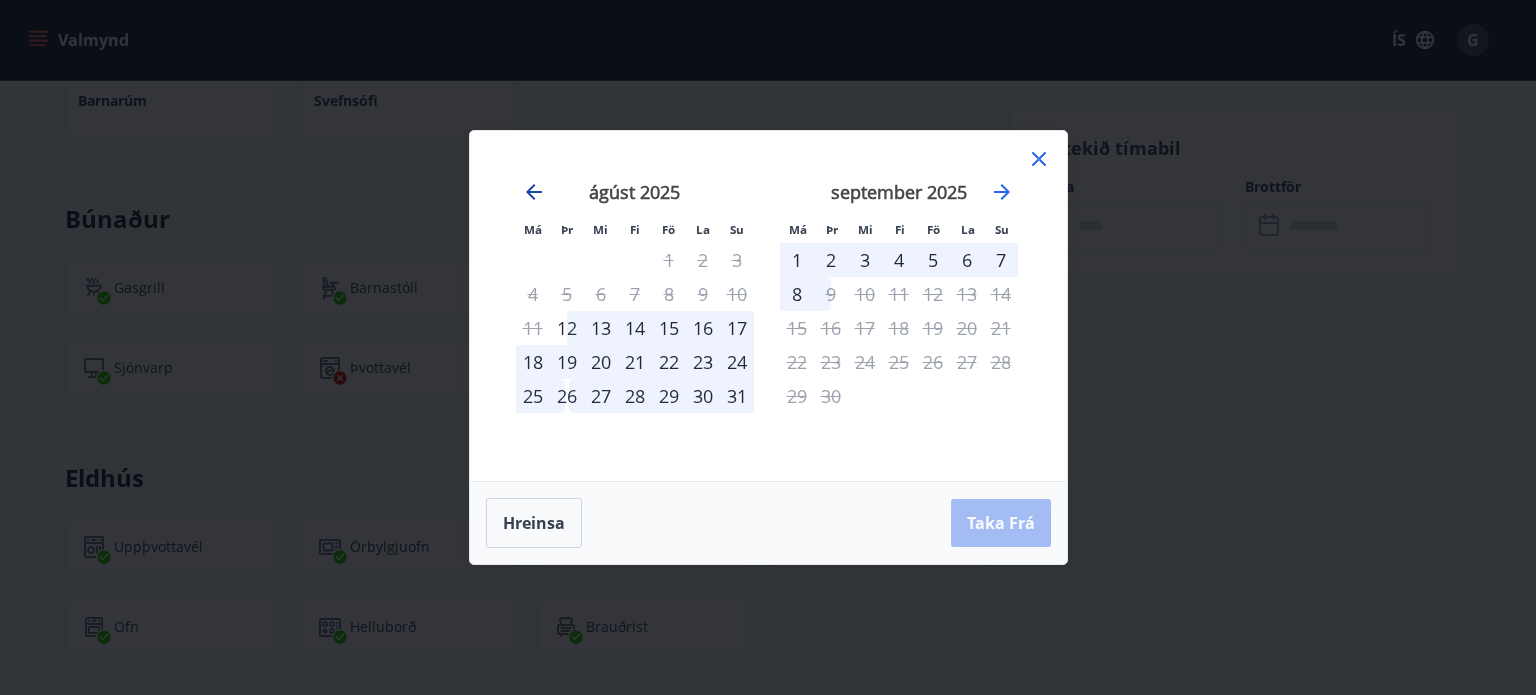 click 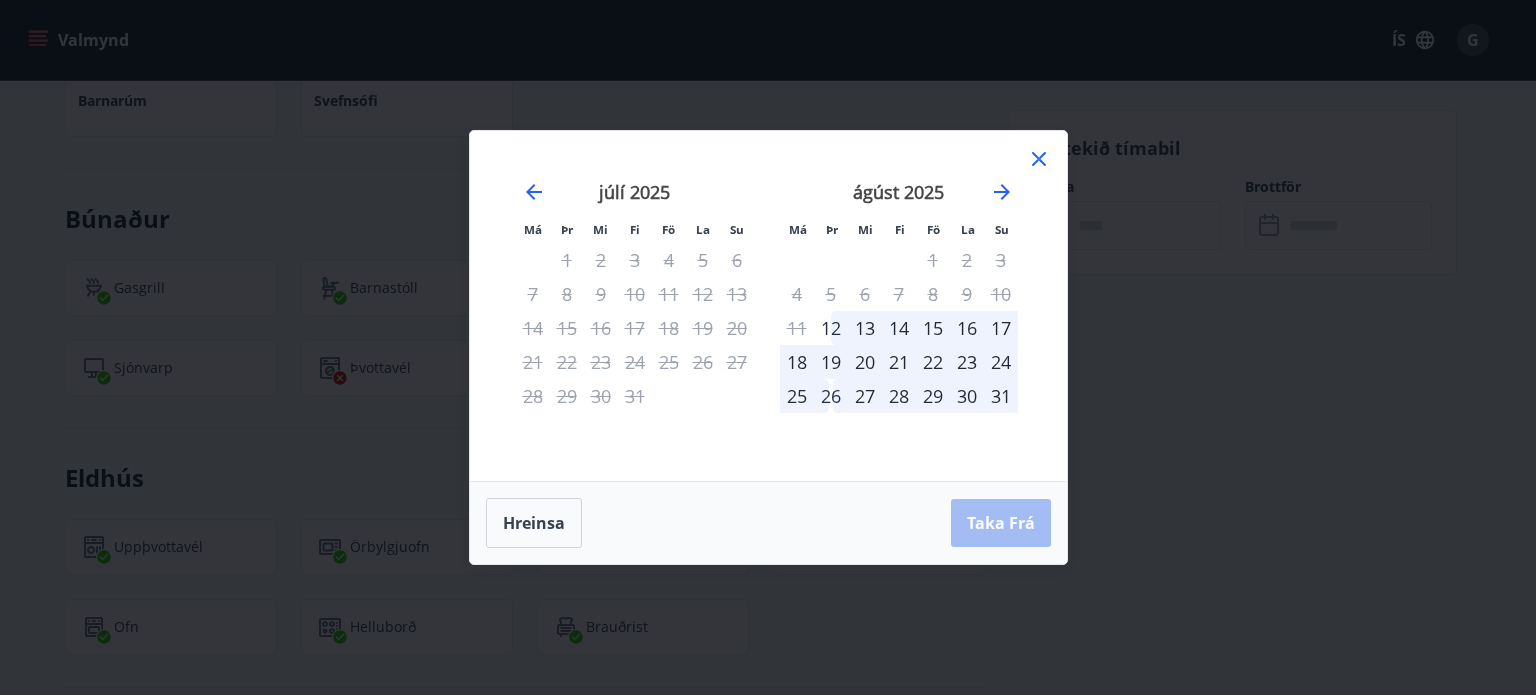 click on "Má Þr Mi Fi Fö La Su Má Þr Mi Fi Fö La Su júní 2025 1 2 3 4 5 6 7 8 9 10 11 12 13 14 15 16 17 18 19 20 21 22 23 24 25 26 27 28 29 30 júlí 2025 1 2 3 4 5 6 7 8 9 10 11 12 13 14 15 16 17 18 19 20 21 22 23 24 25 26 27 28 29 30 31 ágúst 2025 1 2 3 4 5 6 7 8 9 10 11 12 13 14 15 16 17 18 19 20 21 22 23 24 25 26 27 28 29 30 31 september 2025 1 2 3 4 5 6 7 8 9 10 11 12 13 14 15 16 17 18 19 20 21 22 23 24 25 26 27 28 29 30 Hreinsa Taka Frá" at bounding box center [768, 347] 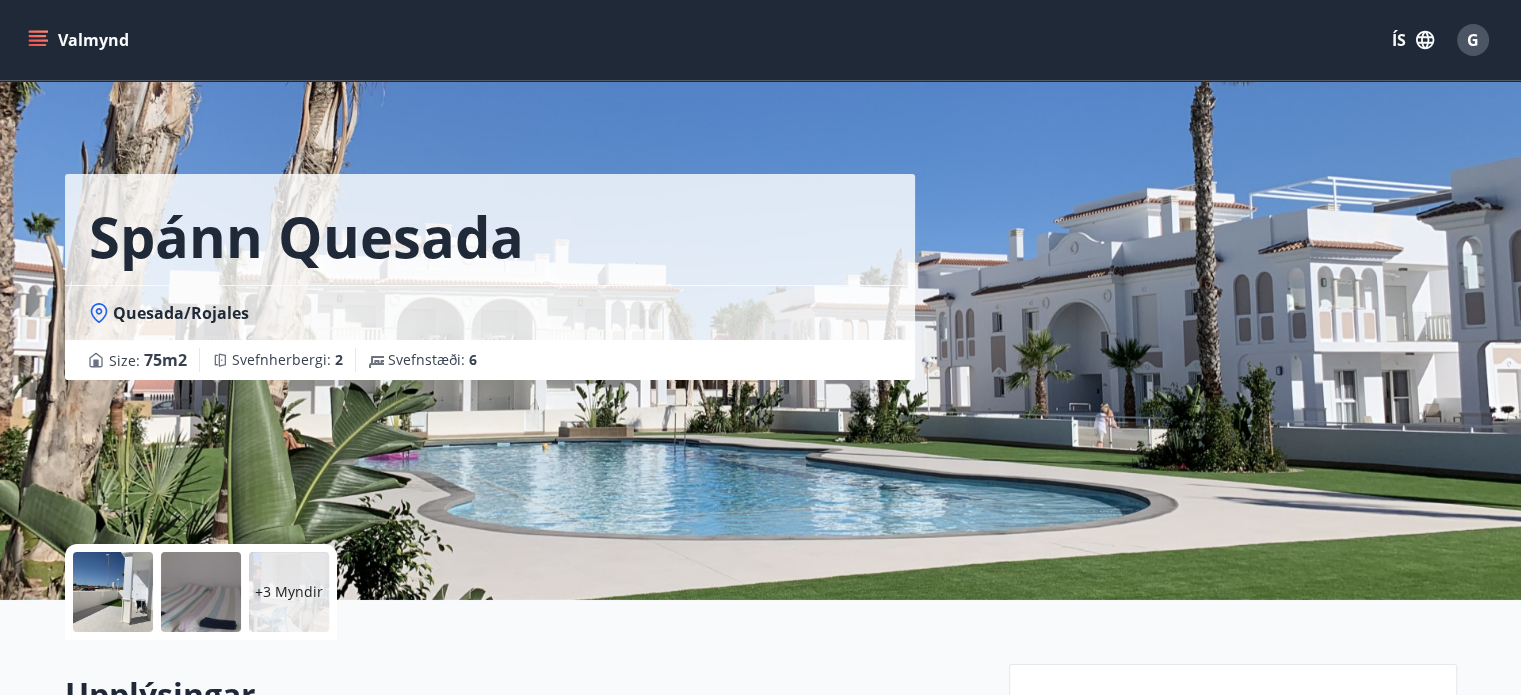 scroll, scrollTop: 0, scrollLeft: 0, axis: both 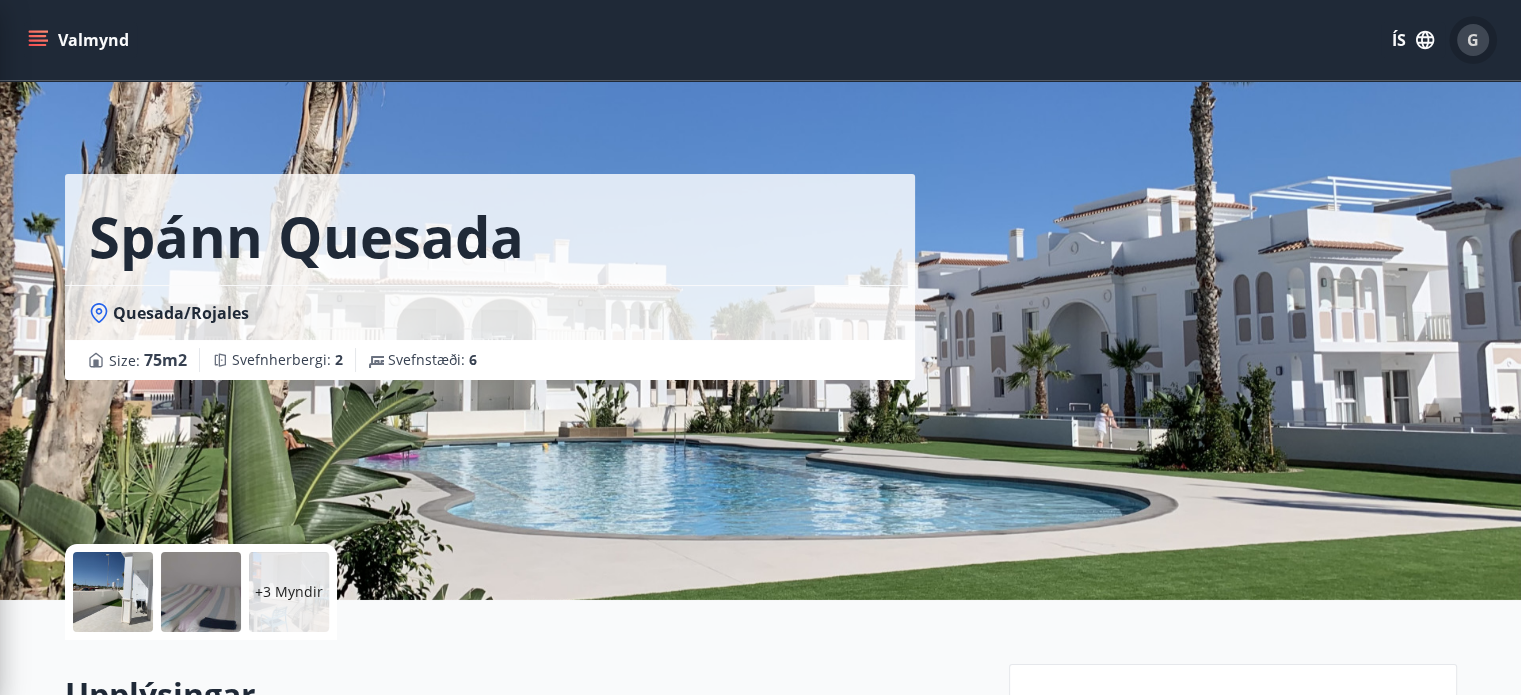 click on "G" at bounding box center (1473, 40) 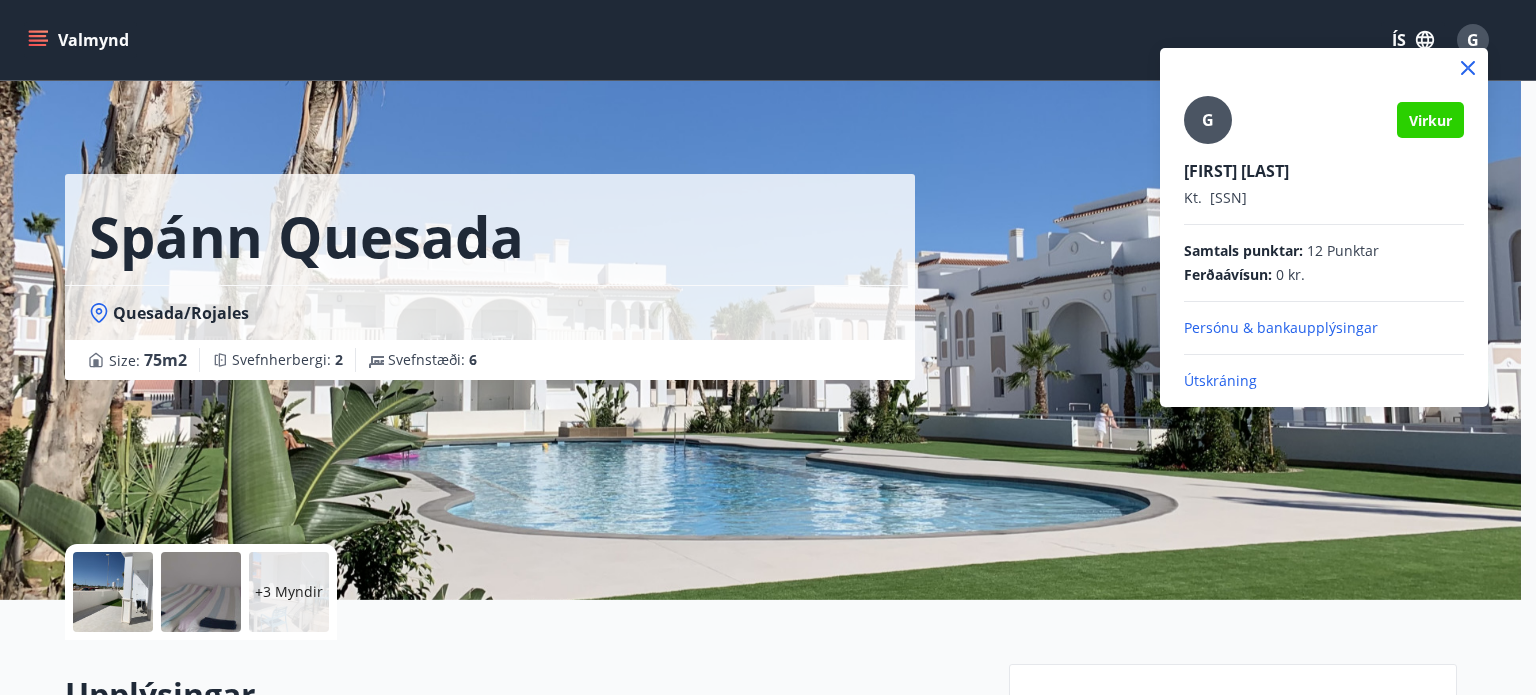 click at bounding box center [768, 347] 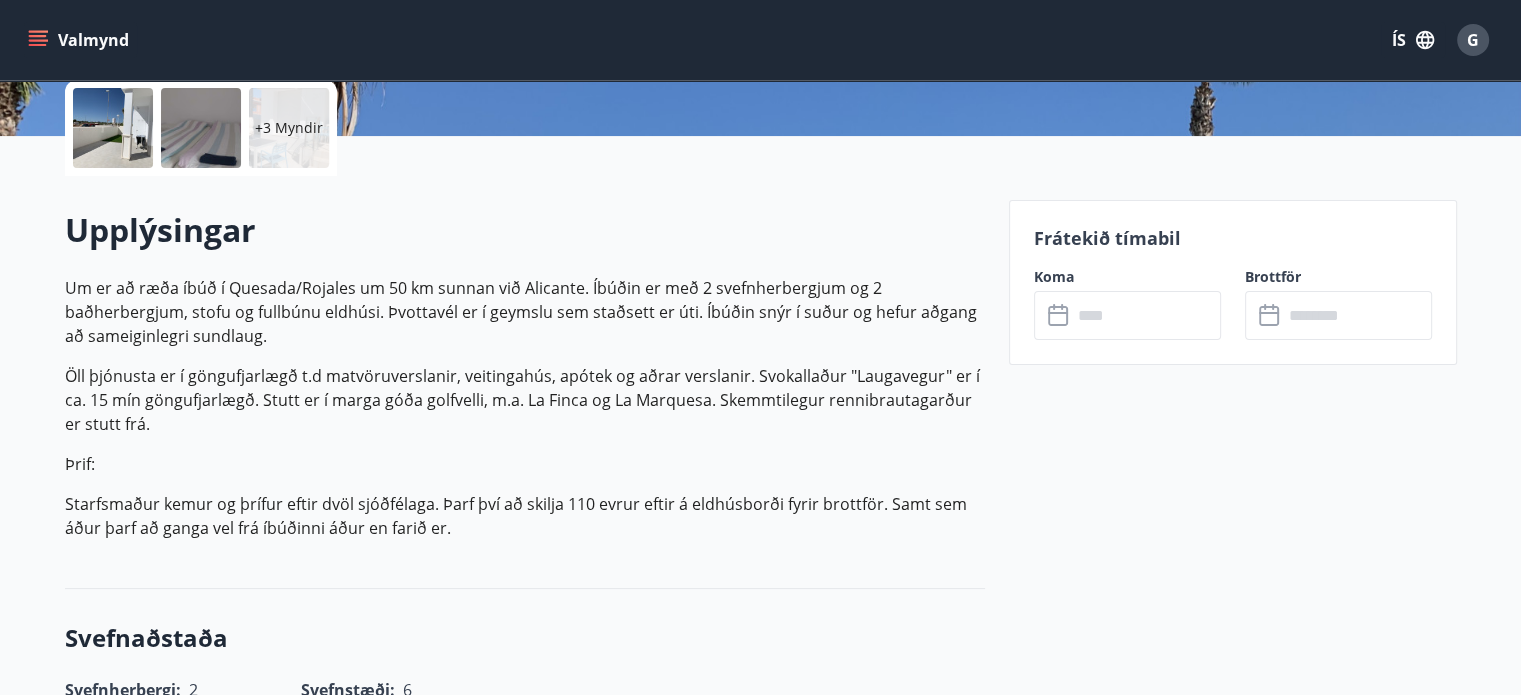 scroll, scrollTop: 480, scrollLeft: 0, axis: vertical 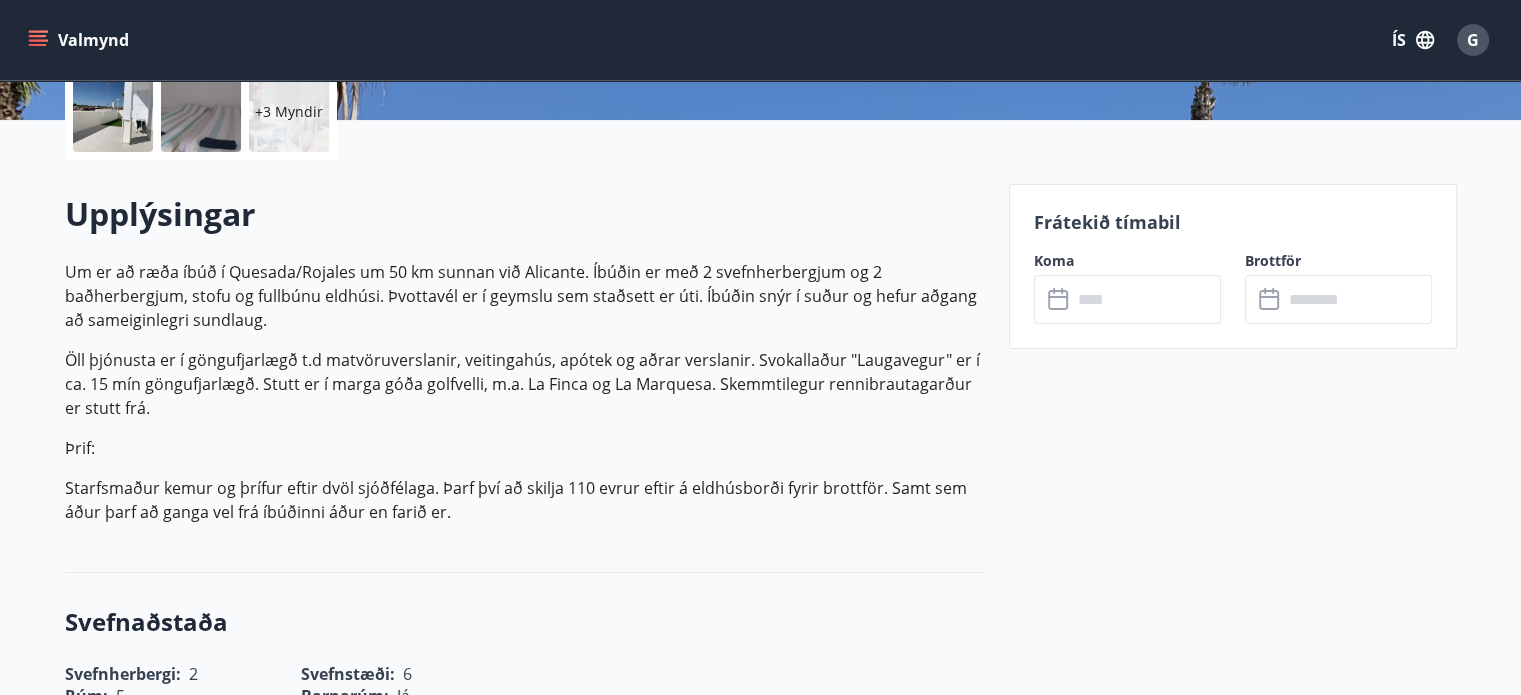 click 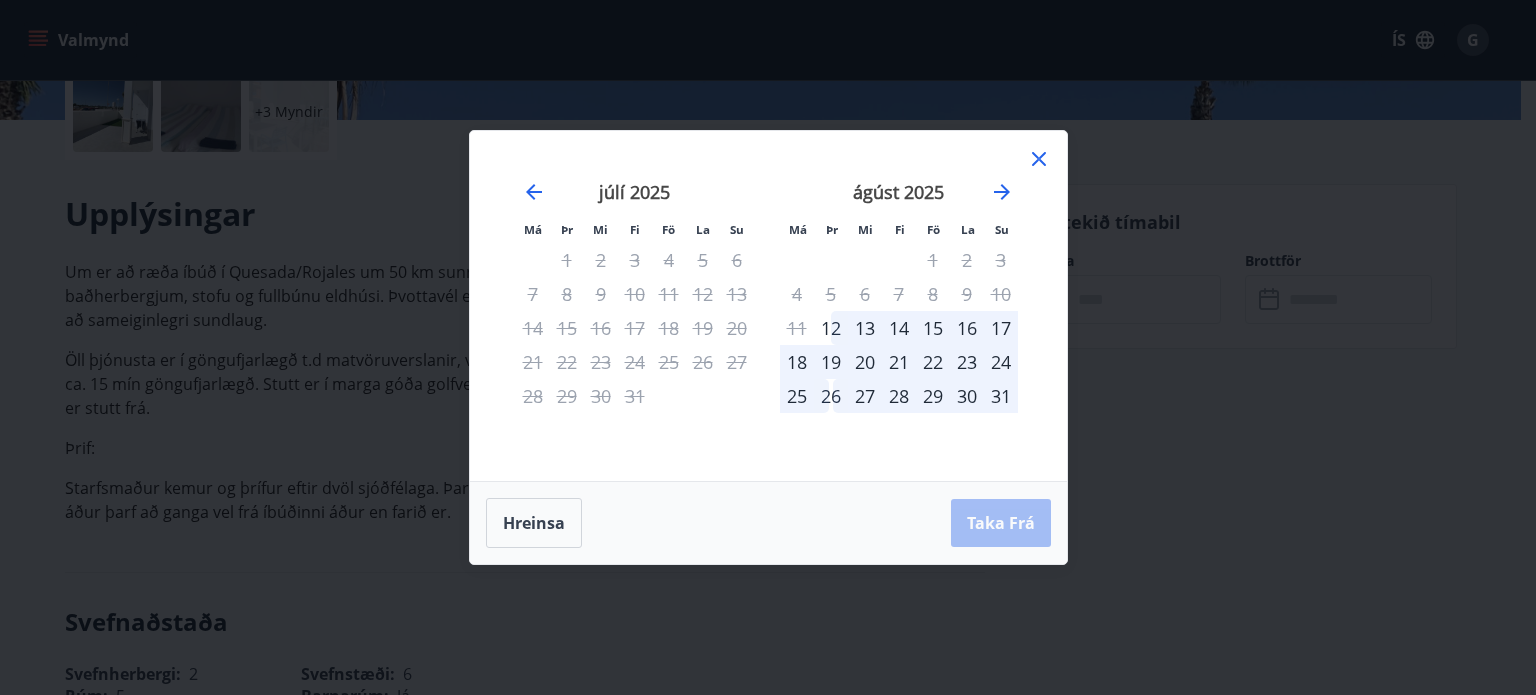 click on "26" at bounding box center (831, 396) 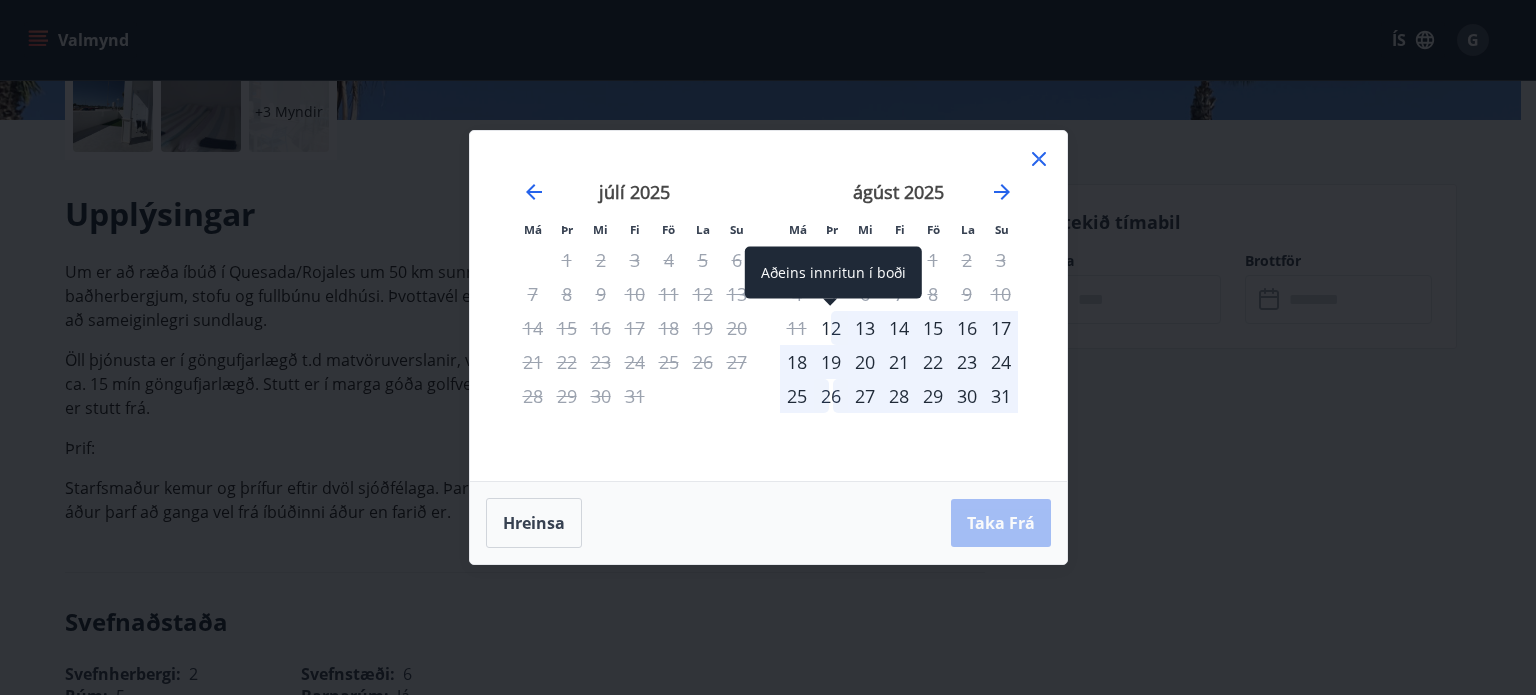 click on "12" at bounding box center (831, 328) 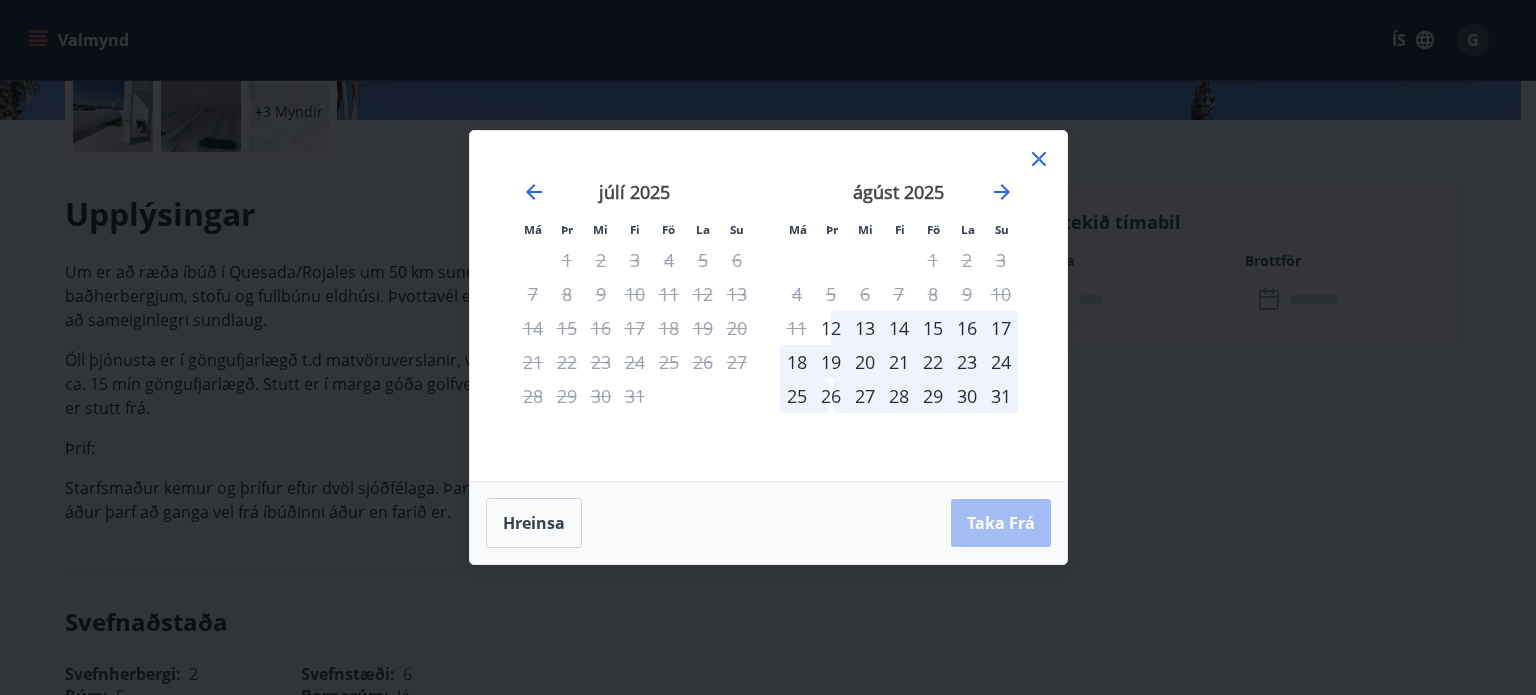 click on "11" at bounding box center (797, 328) 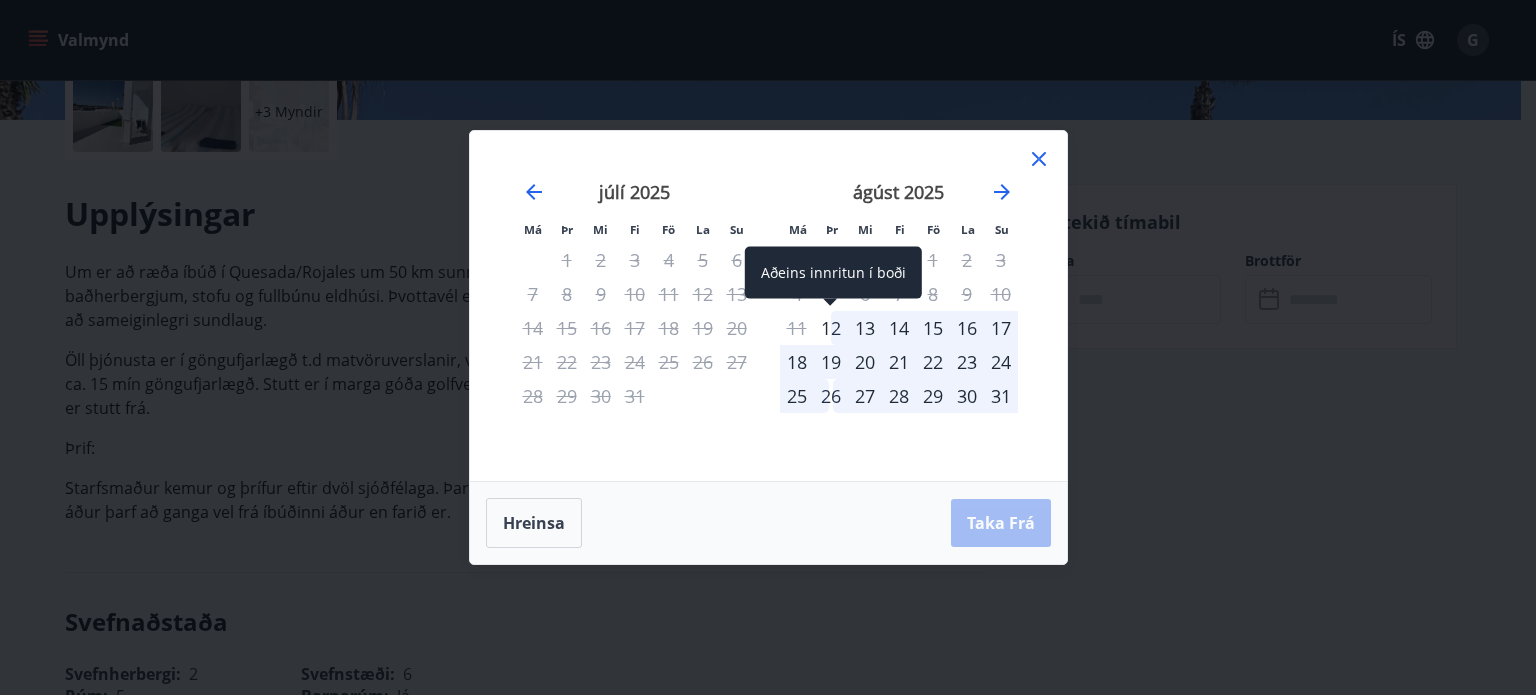 click on "12" at bounding box center [831, 328] 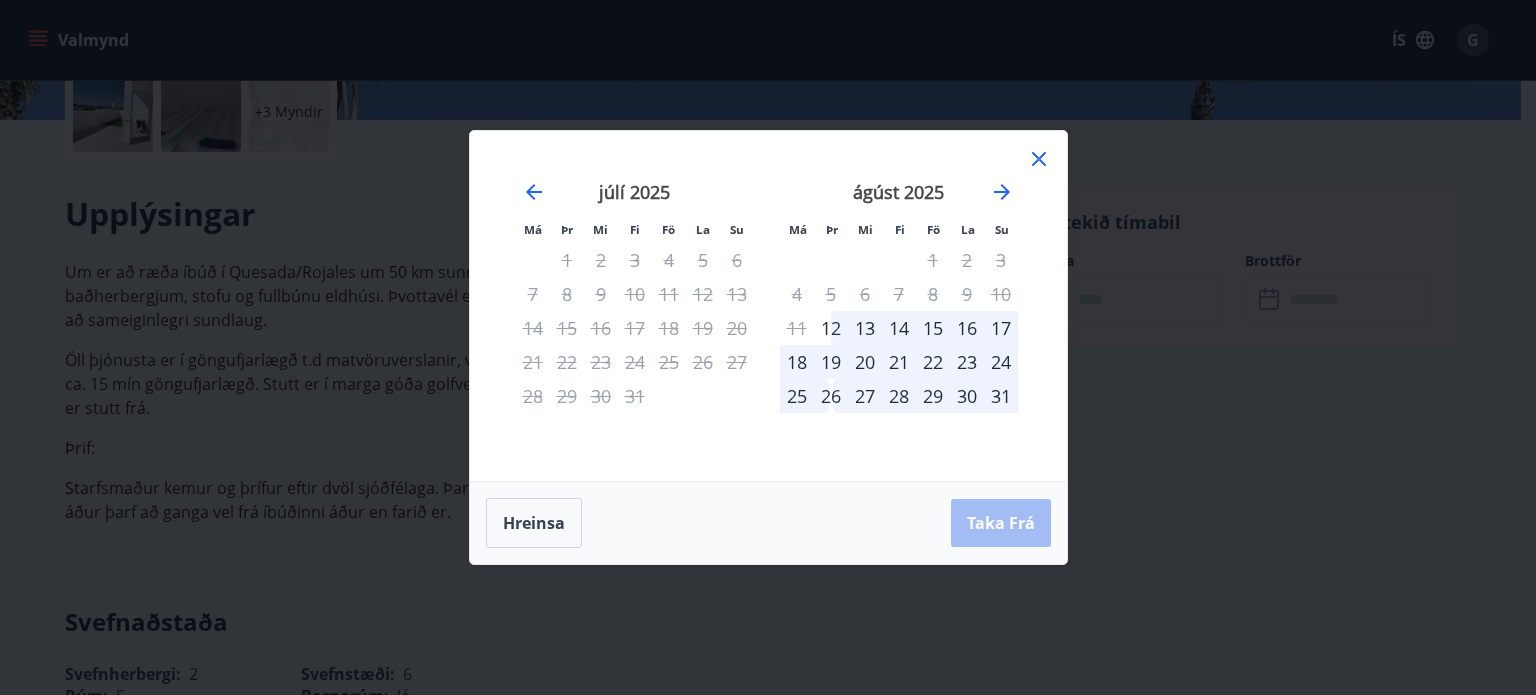 click on "13" at bounding box center (865, 328) 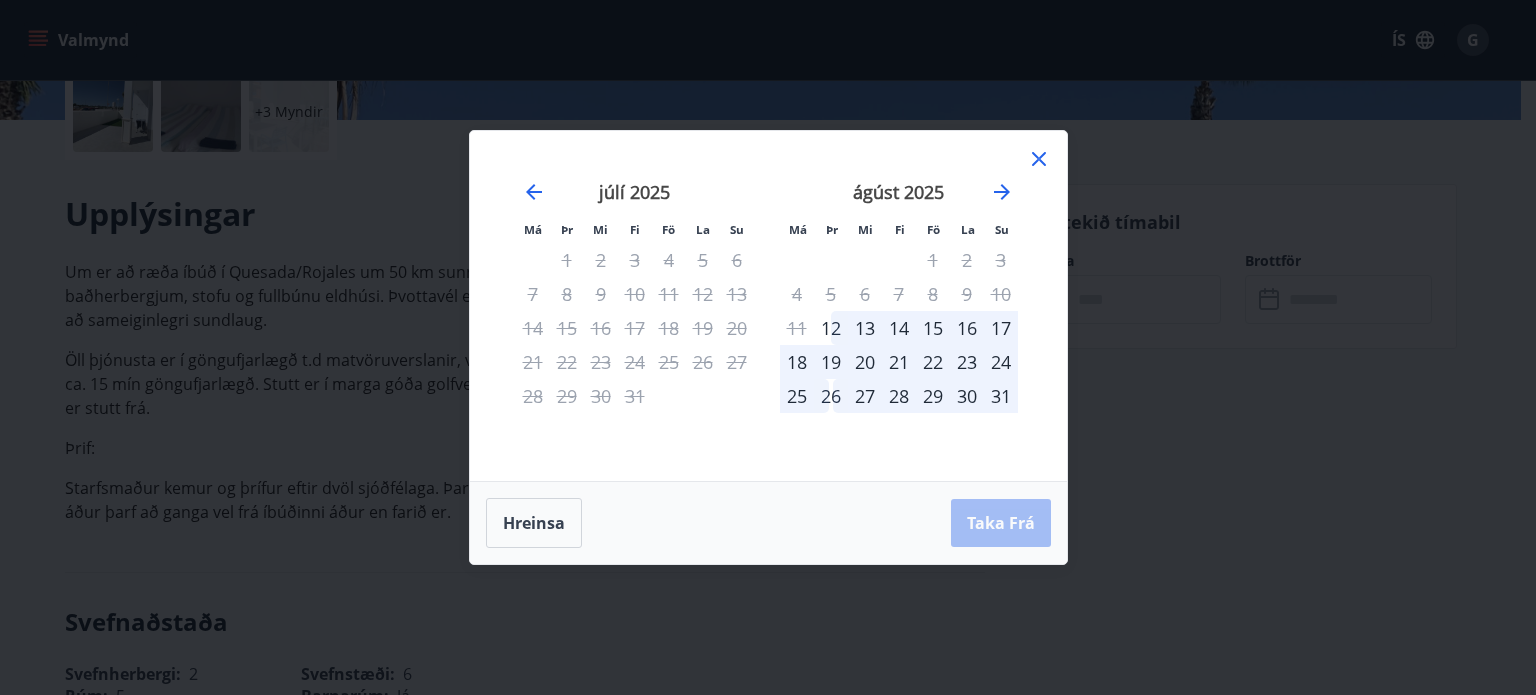 click on "1 2 3 4 5 6 7 8 9 10 11 12 13 14 15 16 17 18 19 20 21 22 23 24 25 26 27 28 29 30 31" at bounding box center (899, 328) 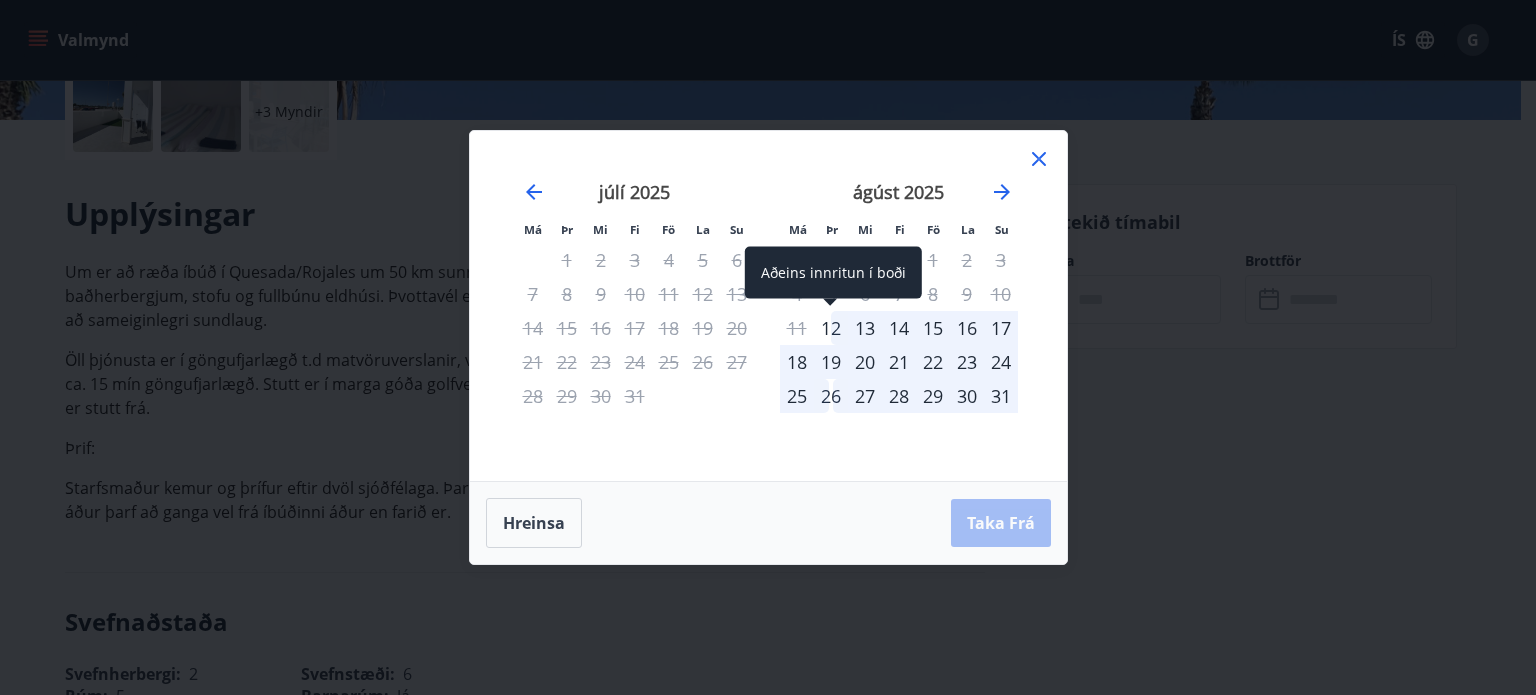 click on "12" at bounding box center (831, 328) 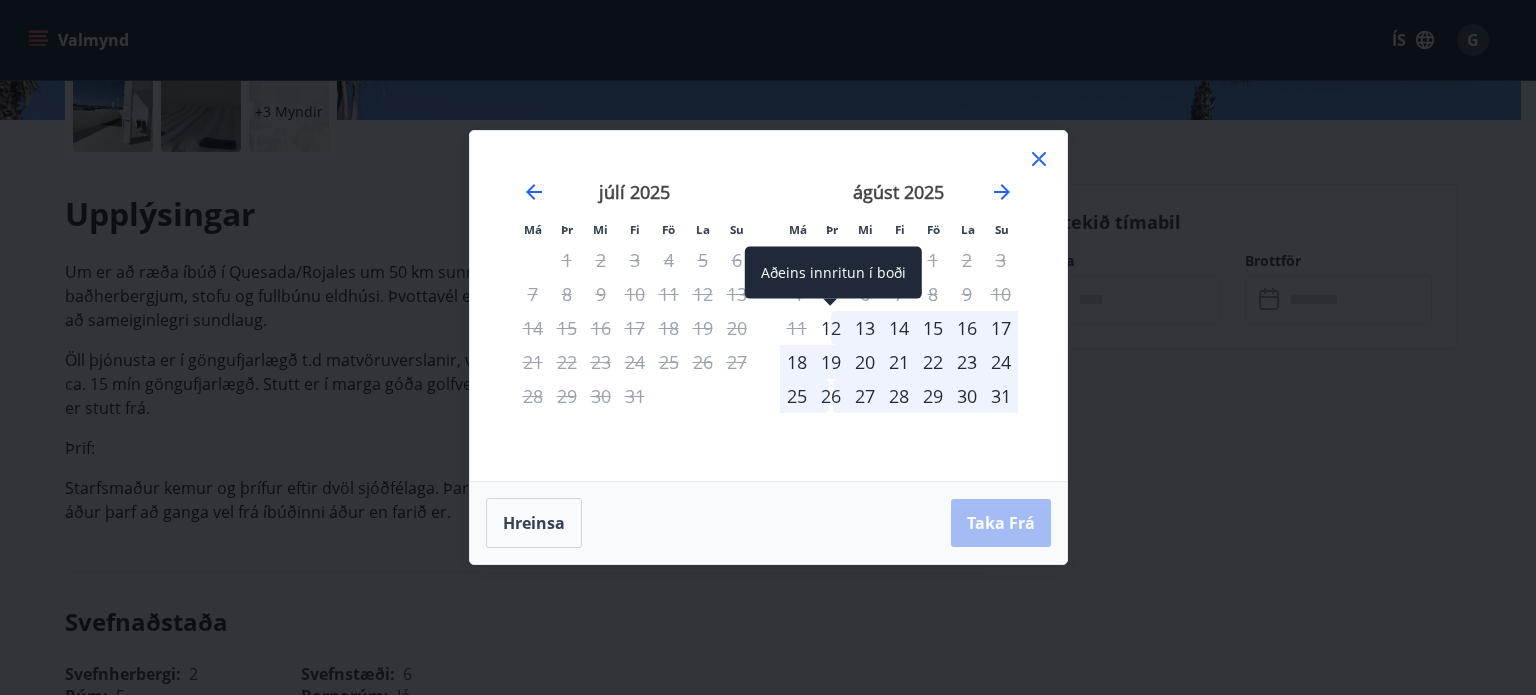 click on "12" at bounding box center [831, 328] 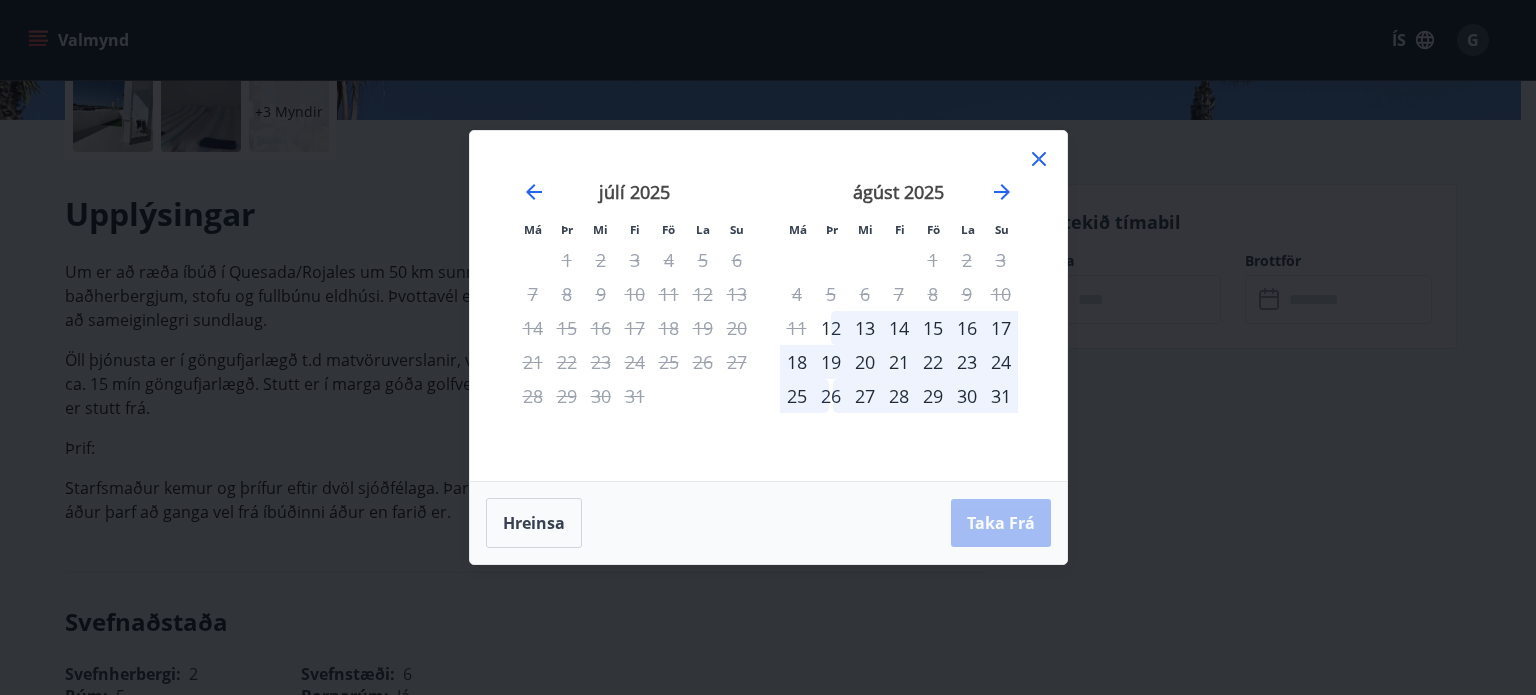 drag, startPoint x: 835, startPoint y: 344, endPoint x: 1268, endPoint y: 497, distance: 459.23633 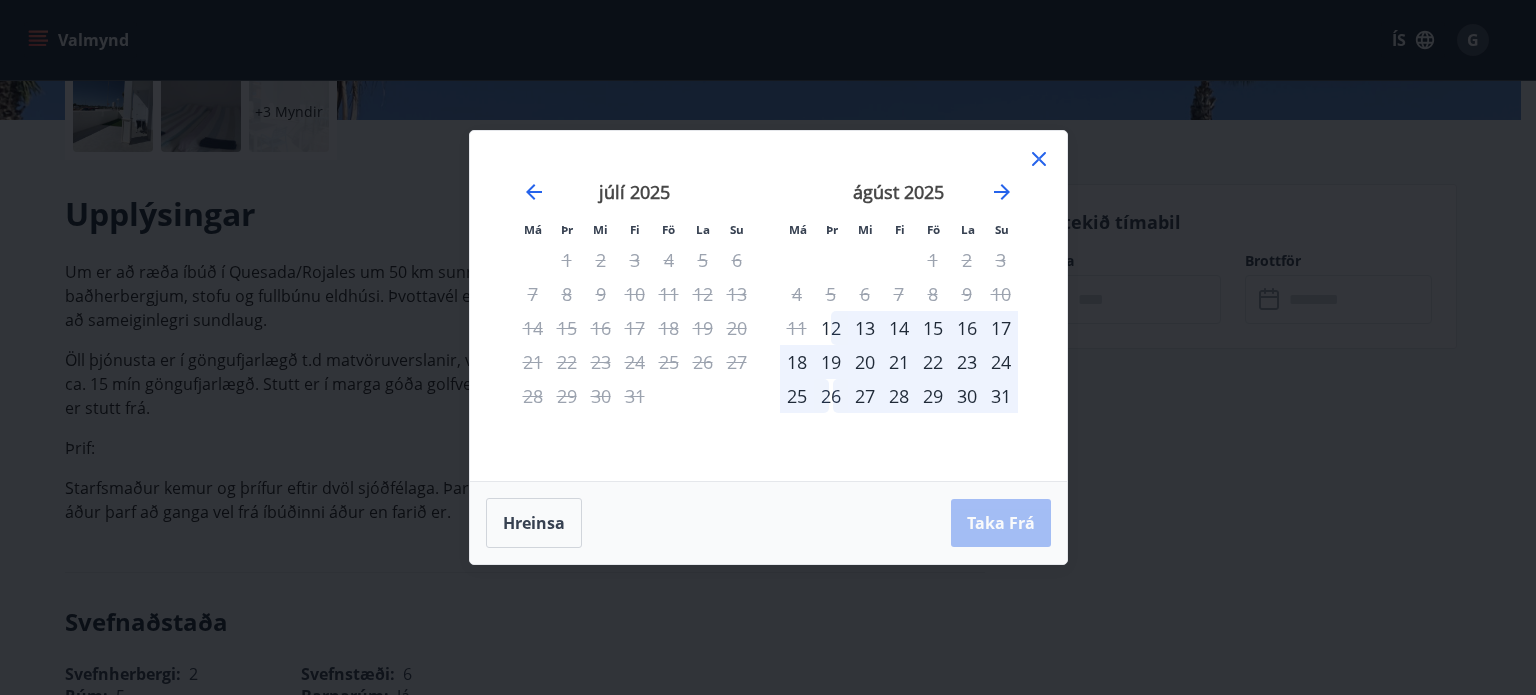 click on "Má Þr Mi Fi Fö La Su Má Þr Mi Fi Fö La Su júní 2025 1 2 3 4 5 6 7 8 9 10 11 12 13 14 15 16 17 18 19 20 21 22 23 24 25 26 27 28 29 30 júlí 2025 1 2 3 4 5 6 7 8 9 10 11 12 13 14 15 16 17 18 19 20 21 22 23 24 25 26 27 28 29 30 31 ágúst 2025 1 2 3 4 5 6 7 8 9 10 11 12 13 14 15 16 17 18 19 20 21 22 23 24 25 26 27 28 29 30 31 september 2025 1 2 3 4 5 6 7 8 9 10 11 12 13 14 15 16 17 18 19 20 21 22 23 24 25 26 27 28 29 30 Hreinsa Taka Frá" at bounding box center (768, 347) 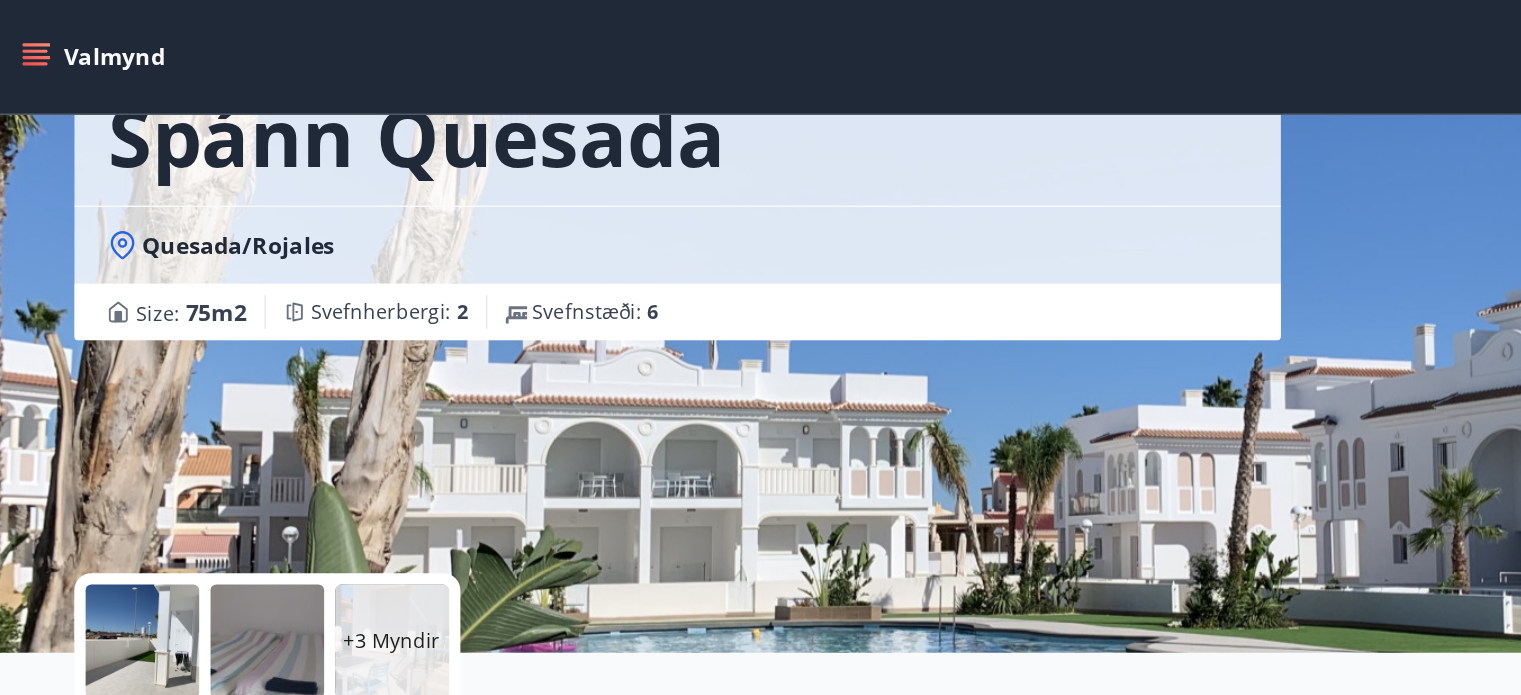 scroll, scrollTop: 0, scrollLeft: 0, axis: both 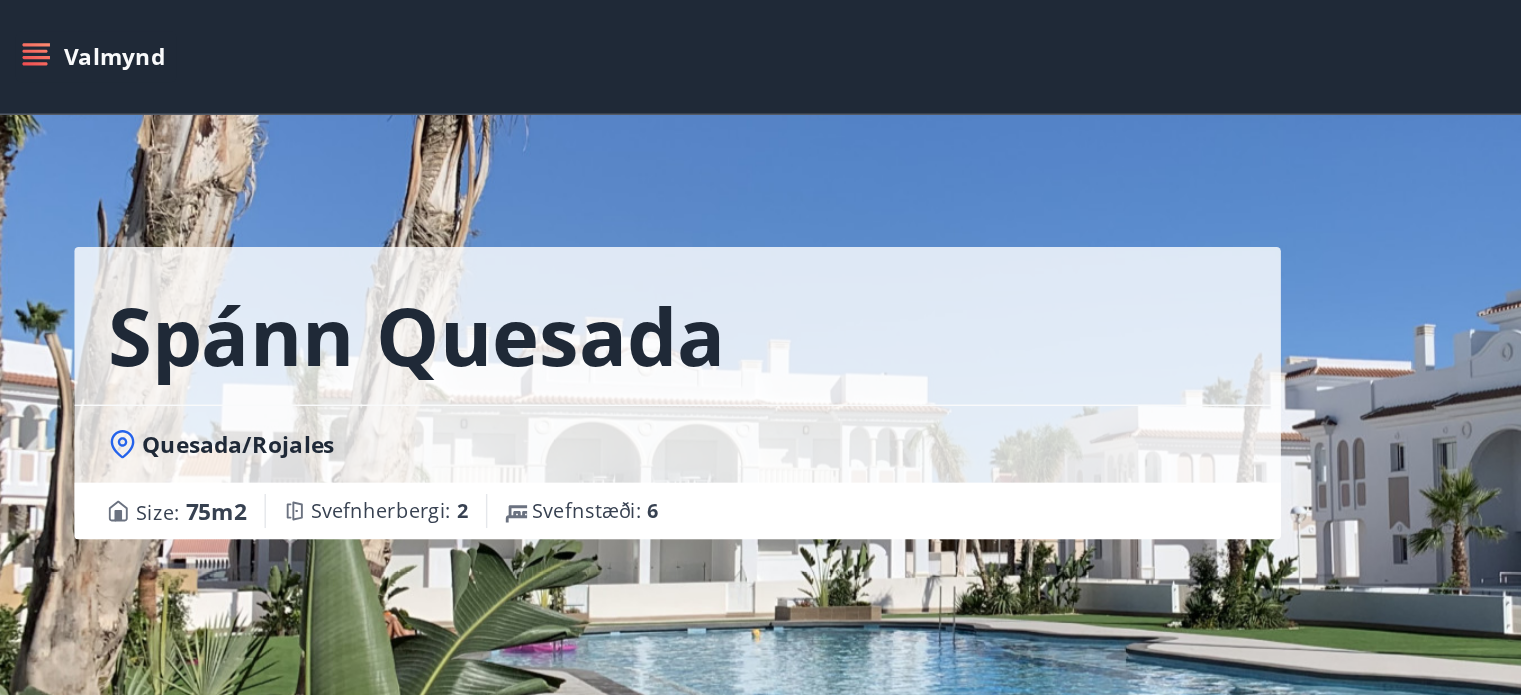 click 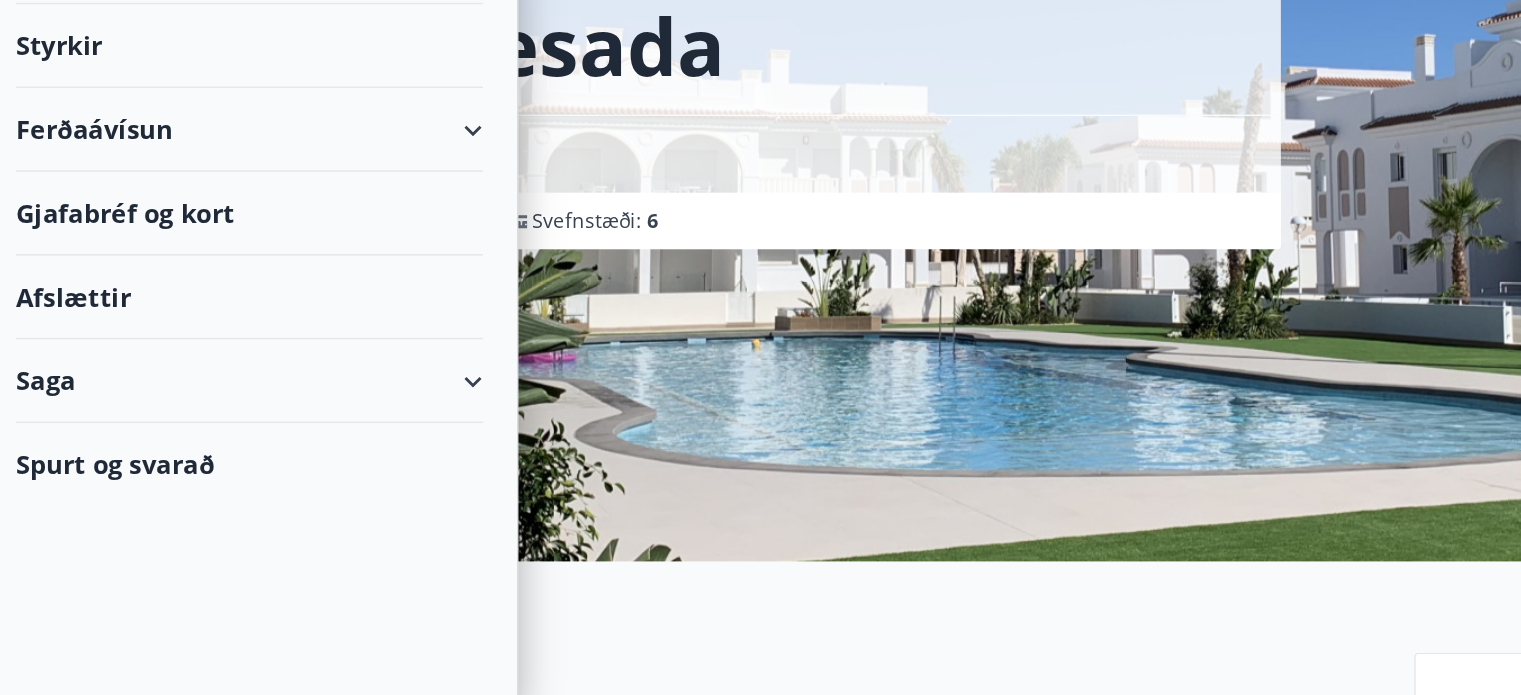 click on "Spurt og svarað" at bounding box center (188, 531) 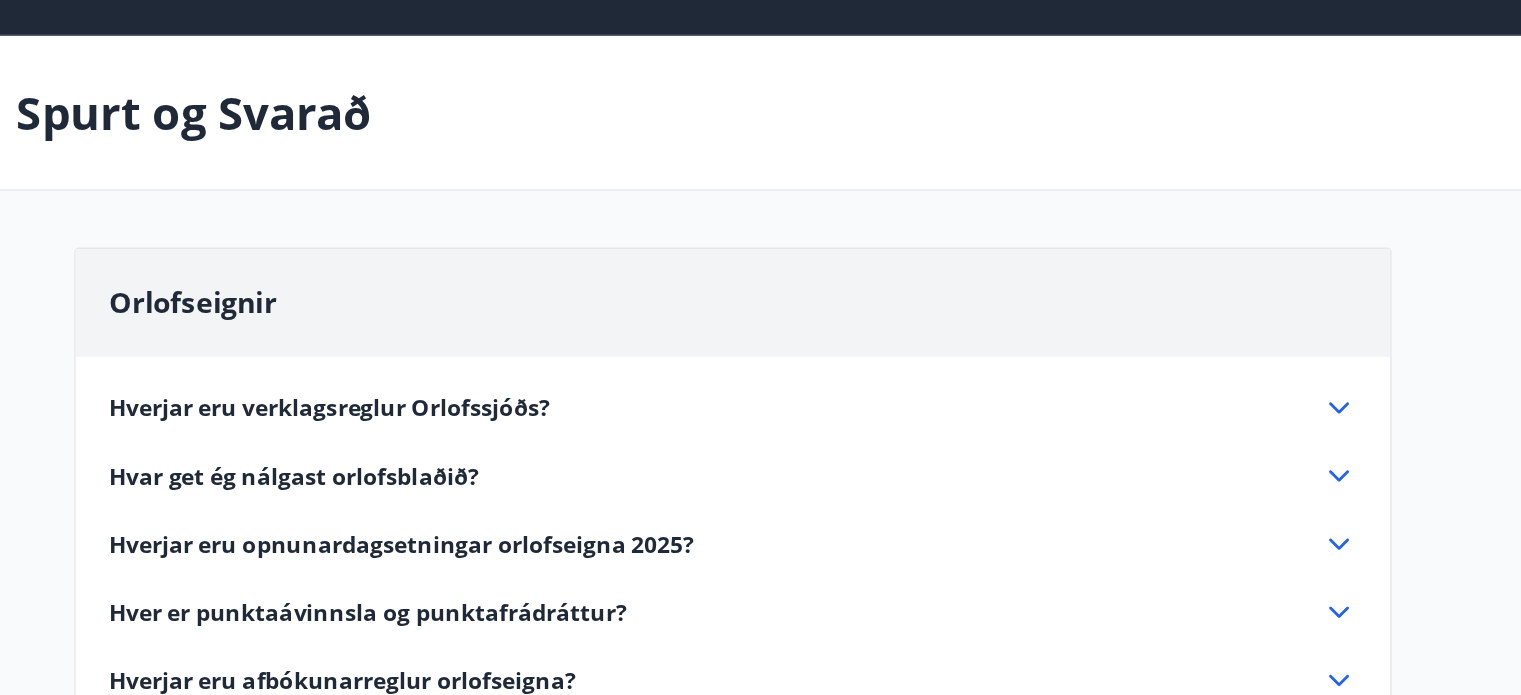 scroll, scrollTop: 0, scrollLeft: 0, axis: both 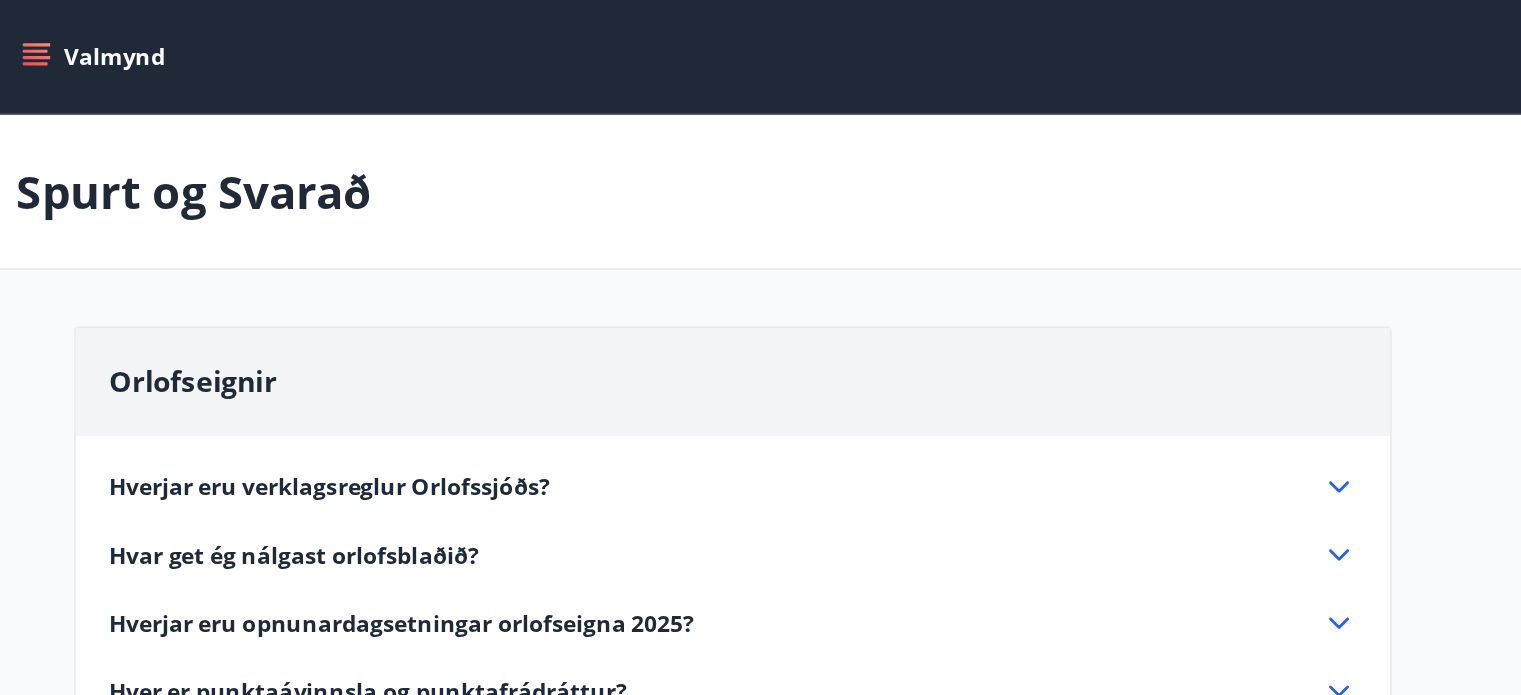 click 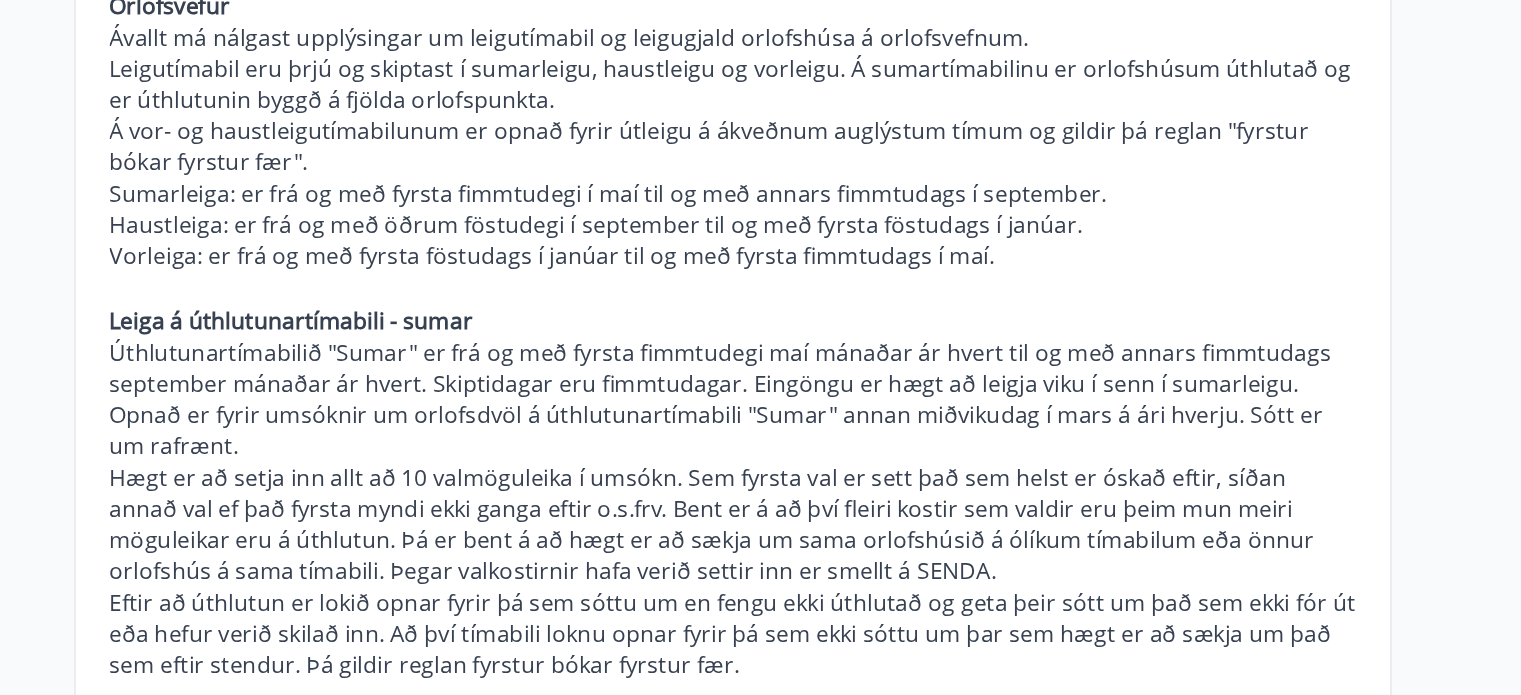 scroll, scrollTop: 0, scrollLeft: 0, axis: both 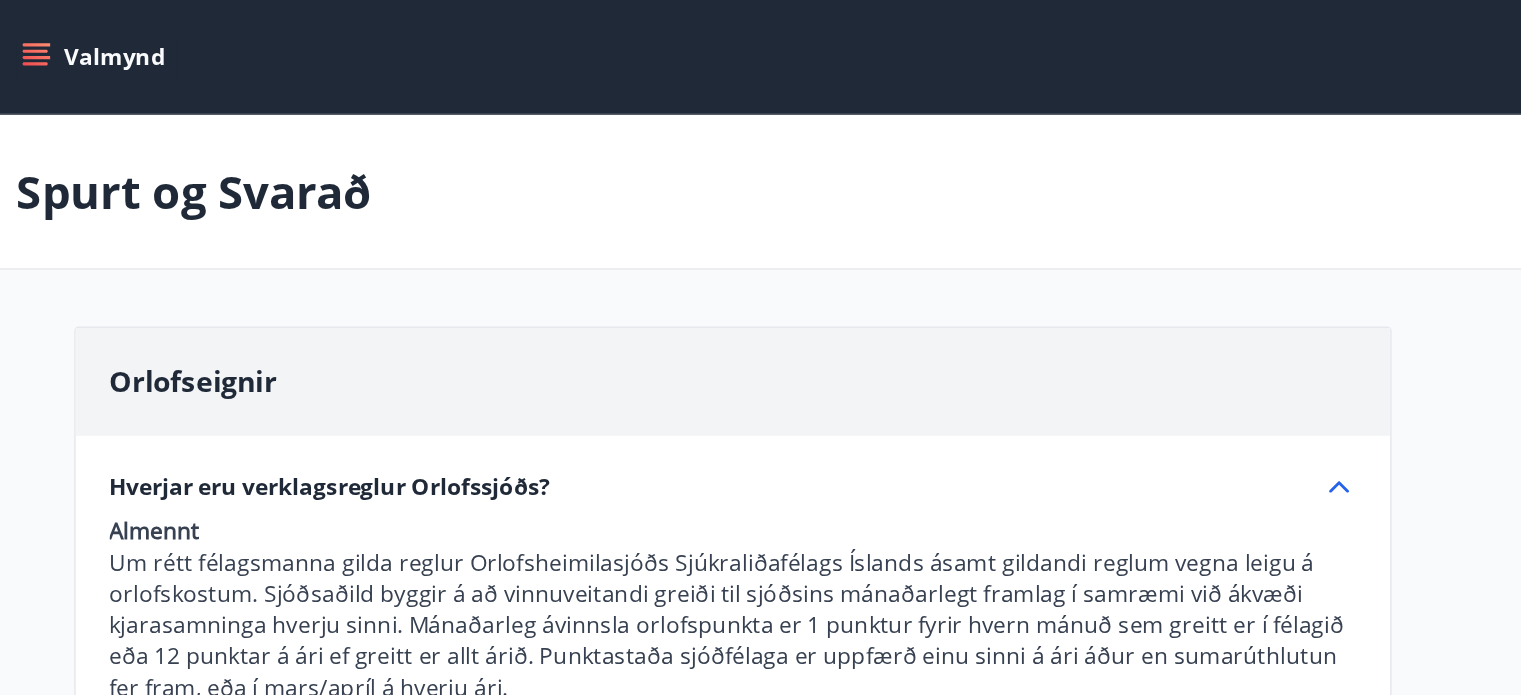 click 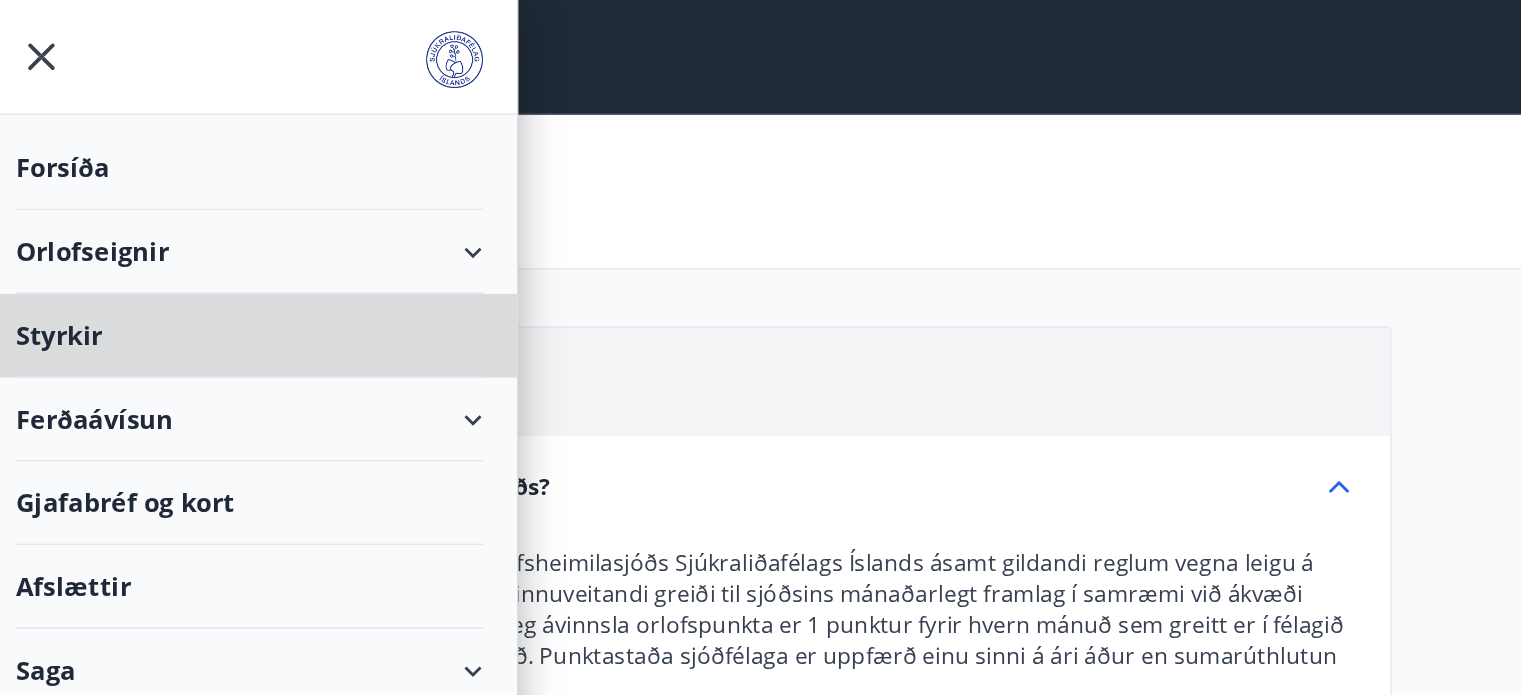 click on "Forsíða" at bounding box center (188, 118) 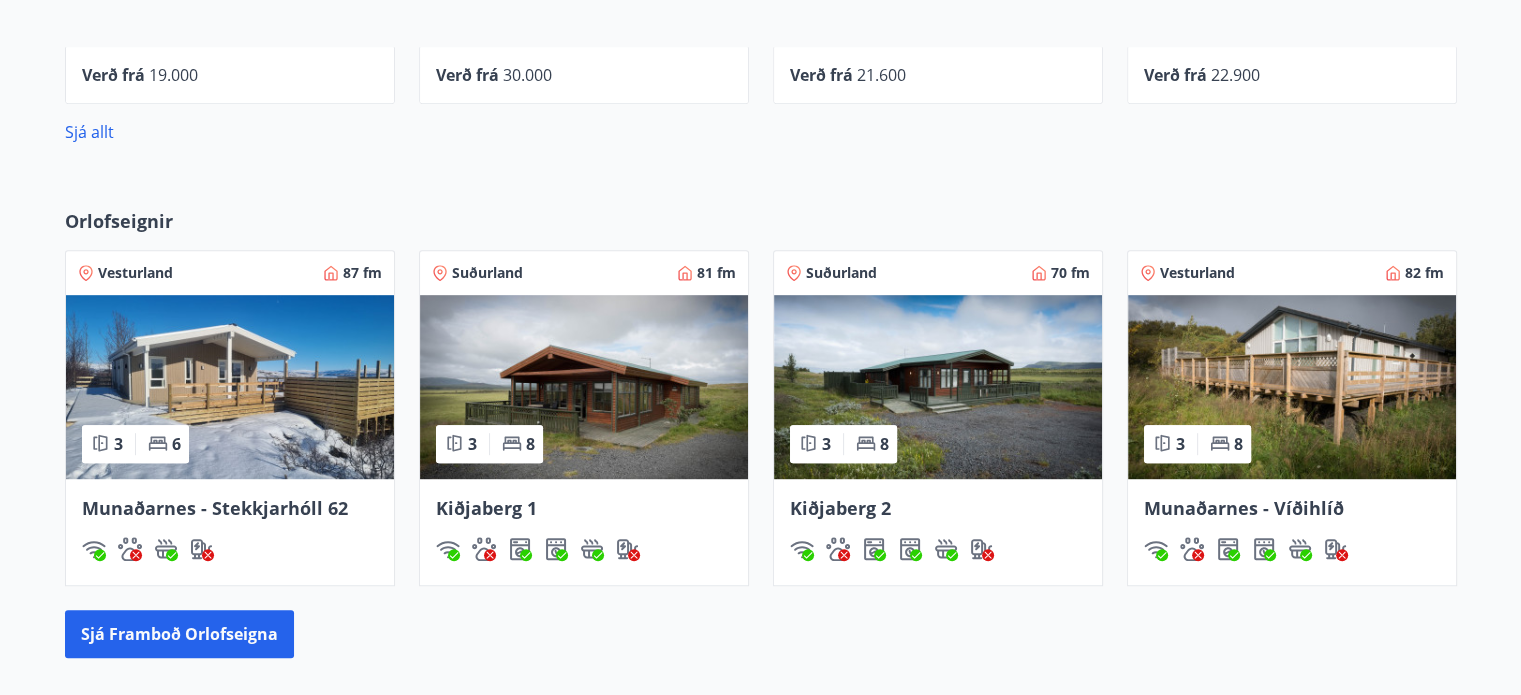 scroll, scrollTop: 1040, scrollLeft: 0, axis: vertical 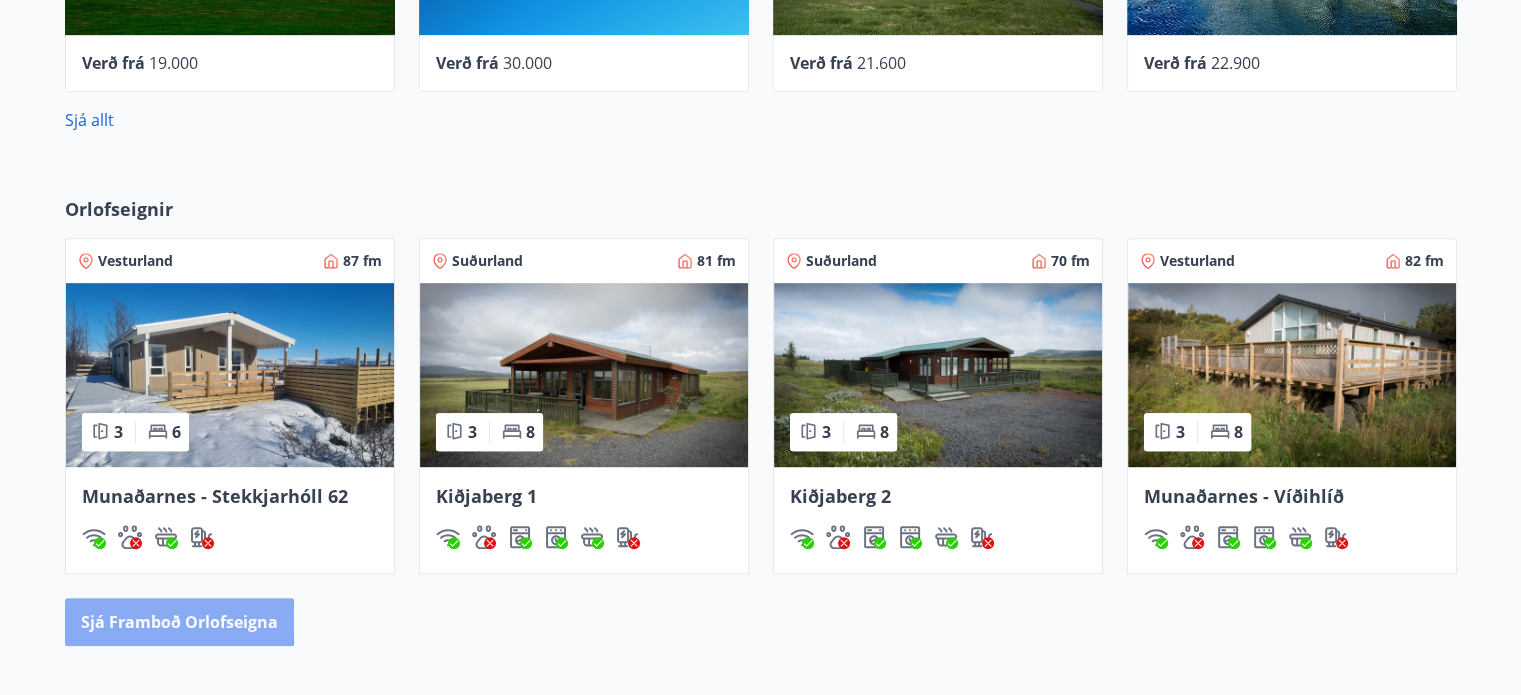 click on "Sjá framboð orlofseigna" at bounding box center [179, 622] 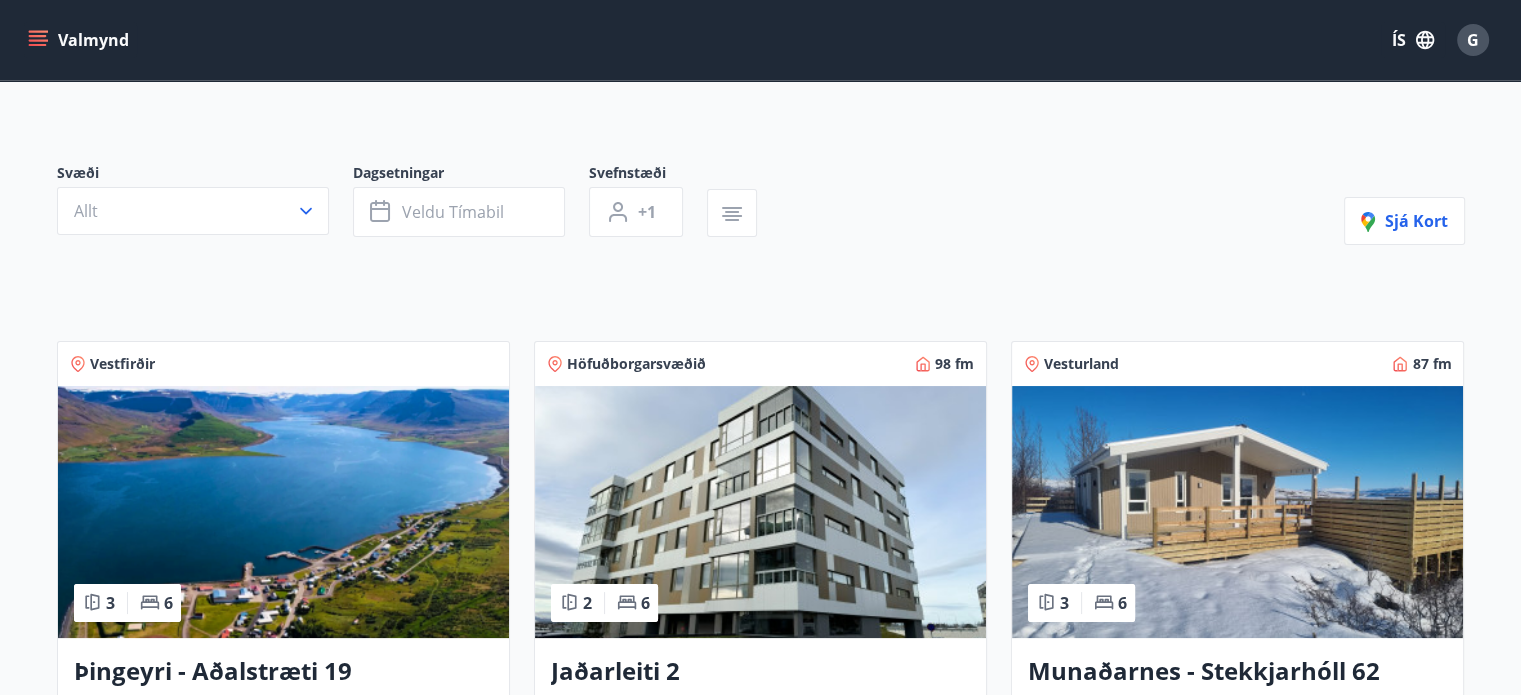 scroll, scrollTop: 116, scrollLeft: 0, axis: vertical 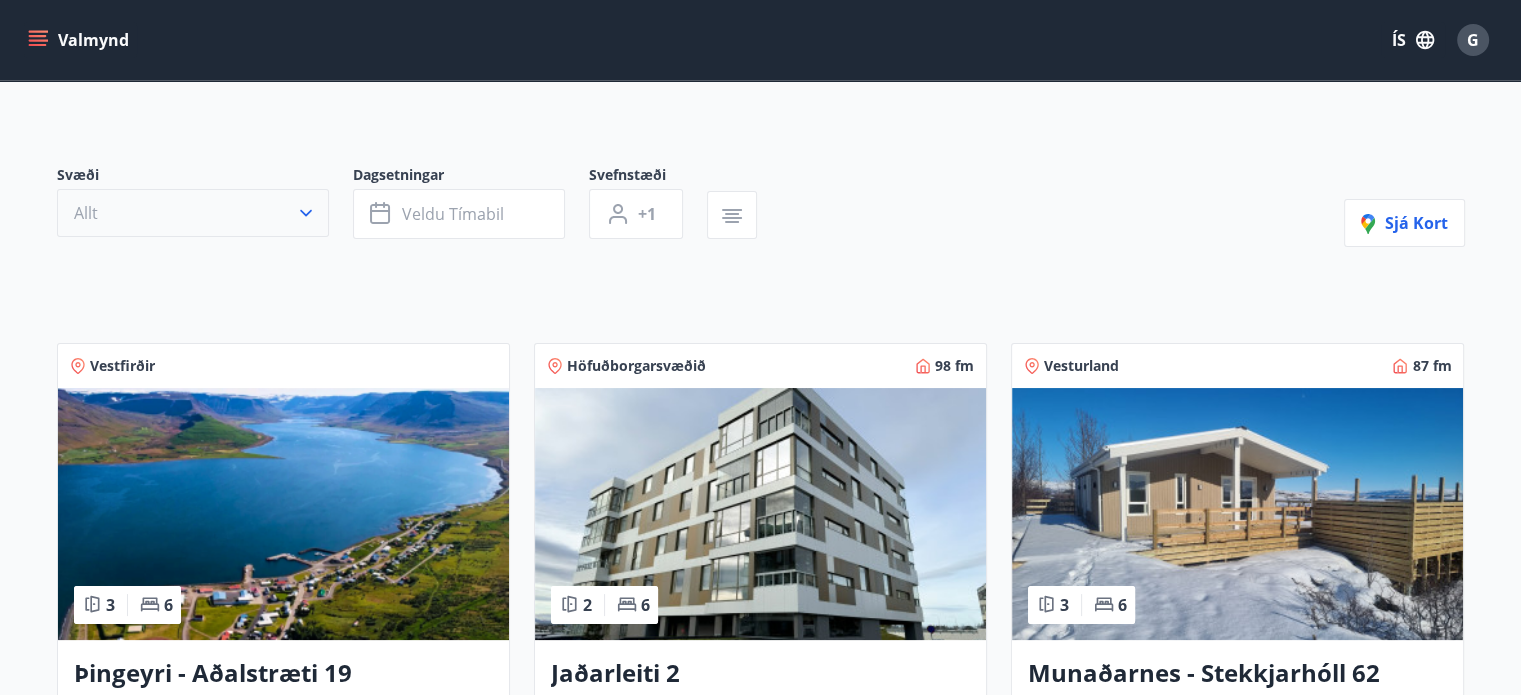click on "Allt" at bounding box center (193, 213) 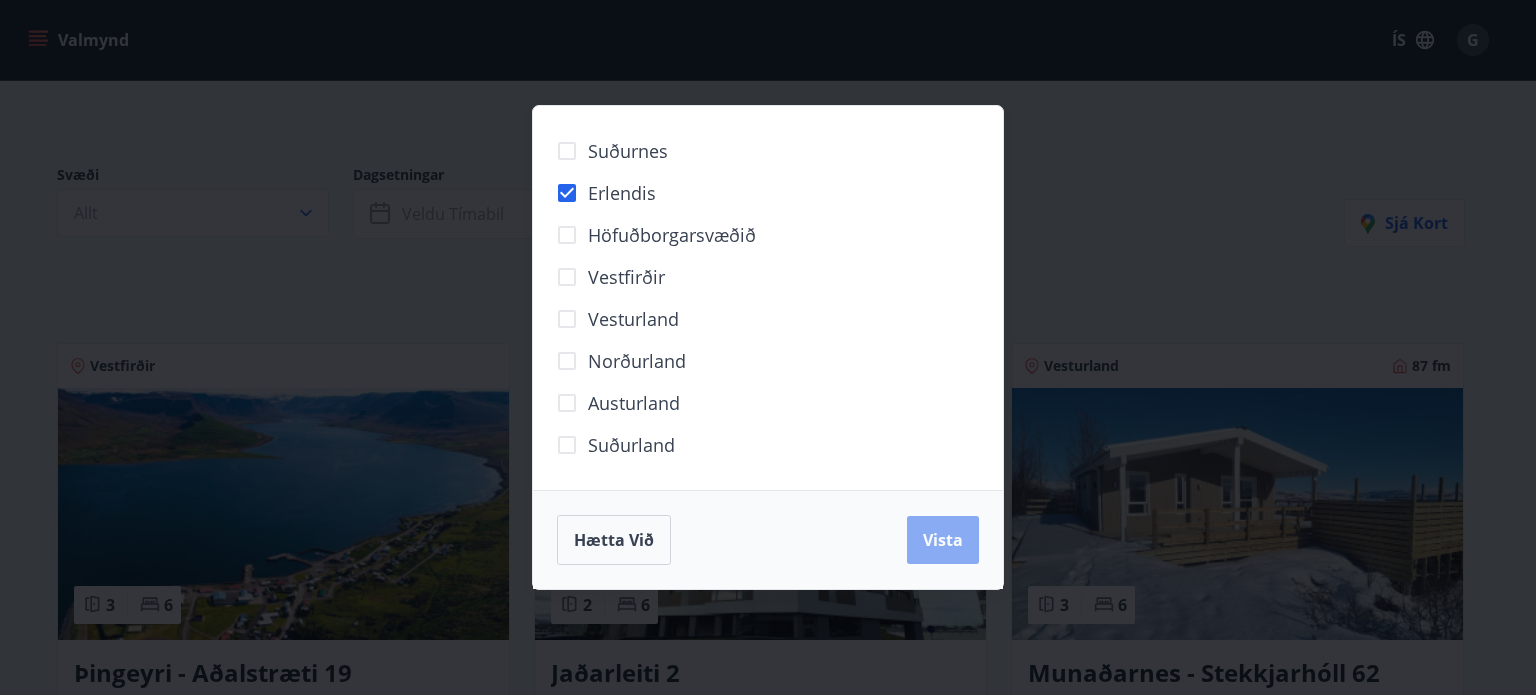 click on "Vista" at bounding box center (943, 540) 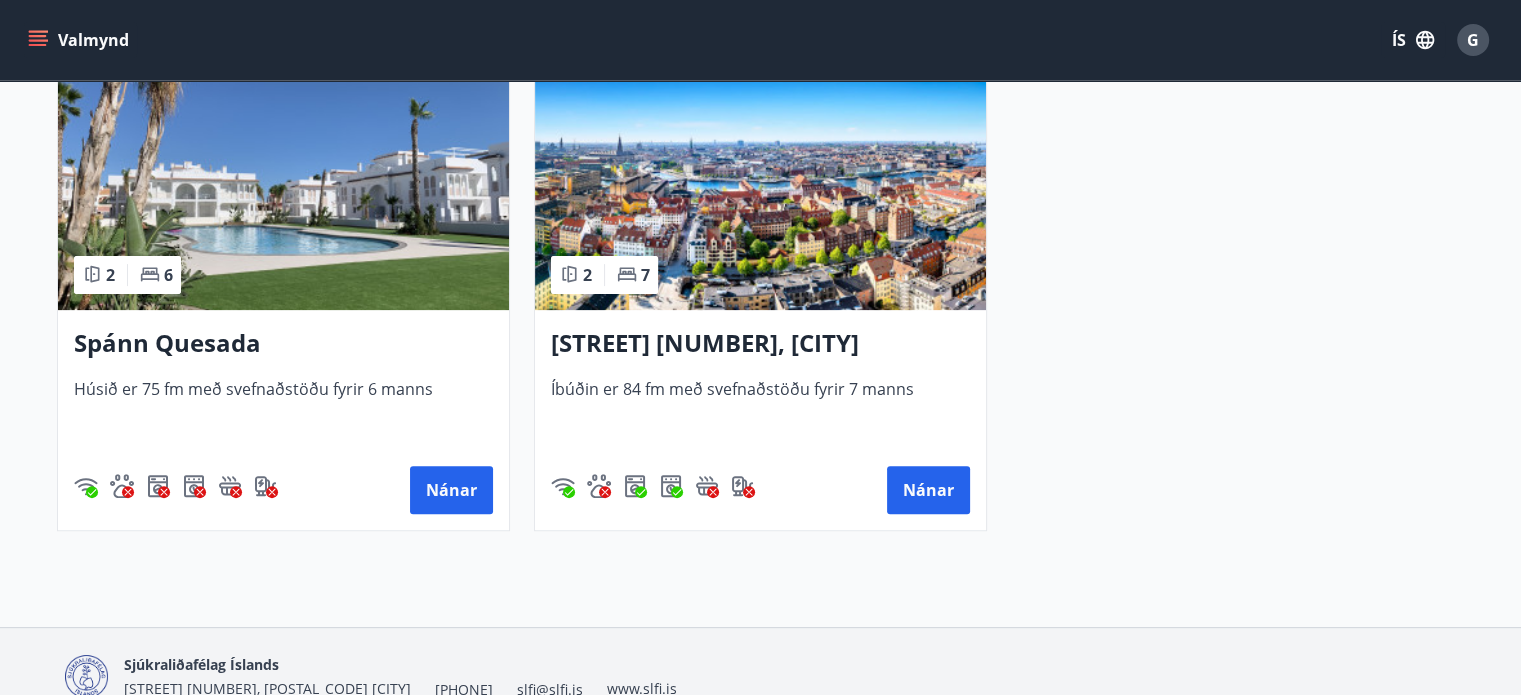 scroll, scrollTop: 496, scrollLeft: 0, axis: vertical 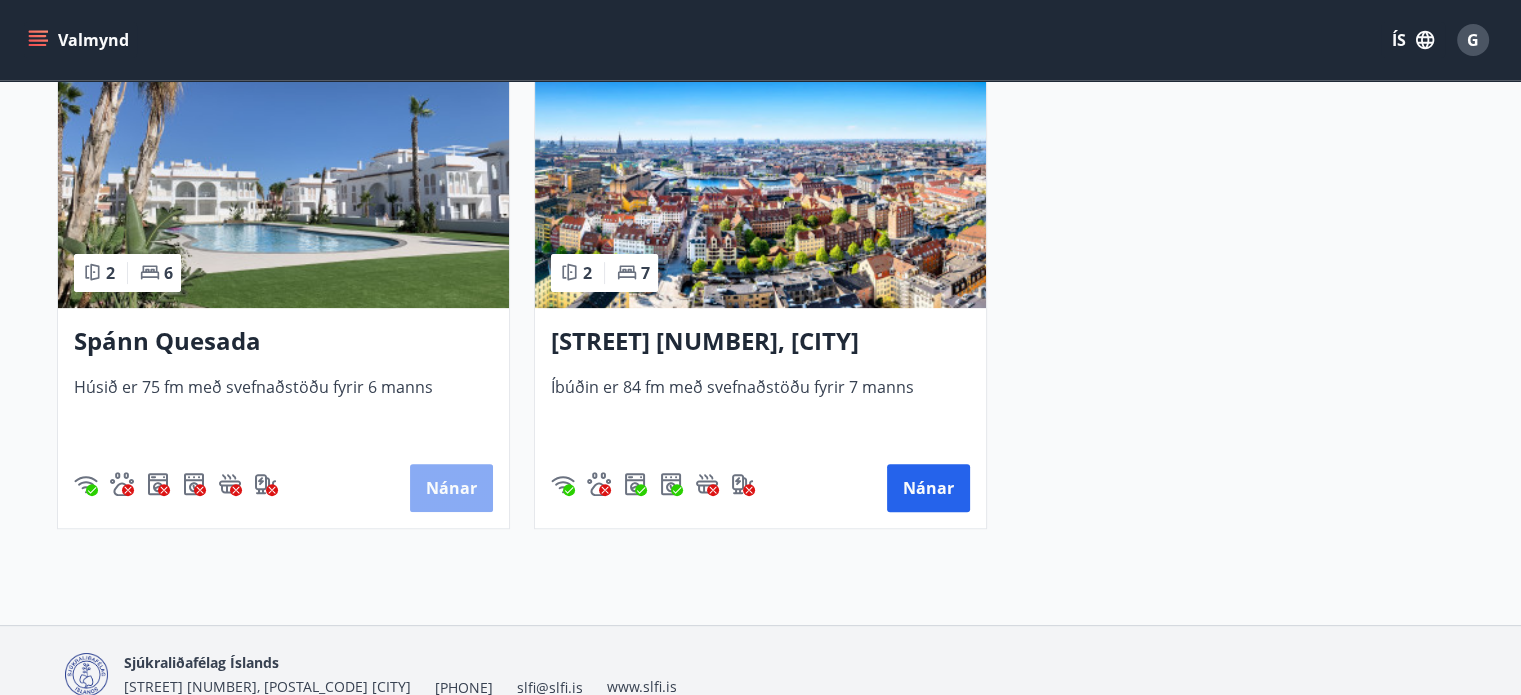 click on "Nánar" at bounding box center (451, 488) 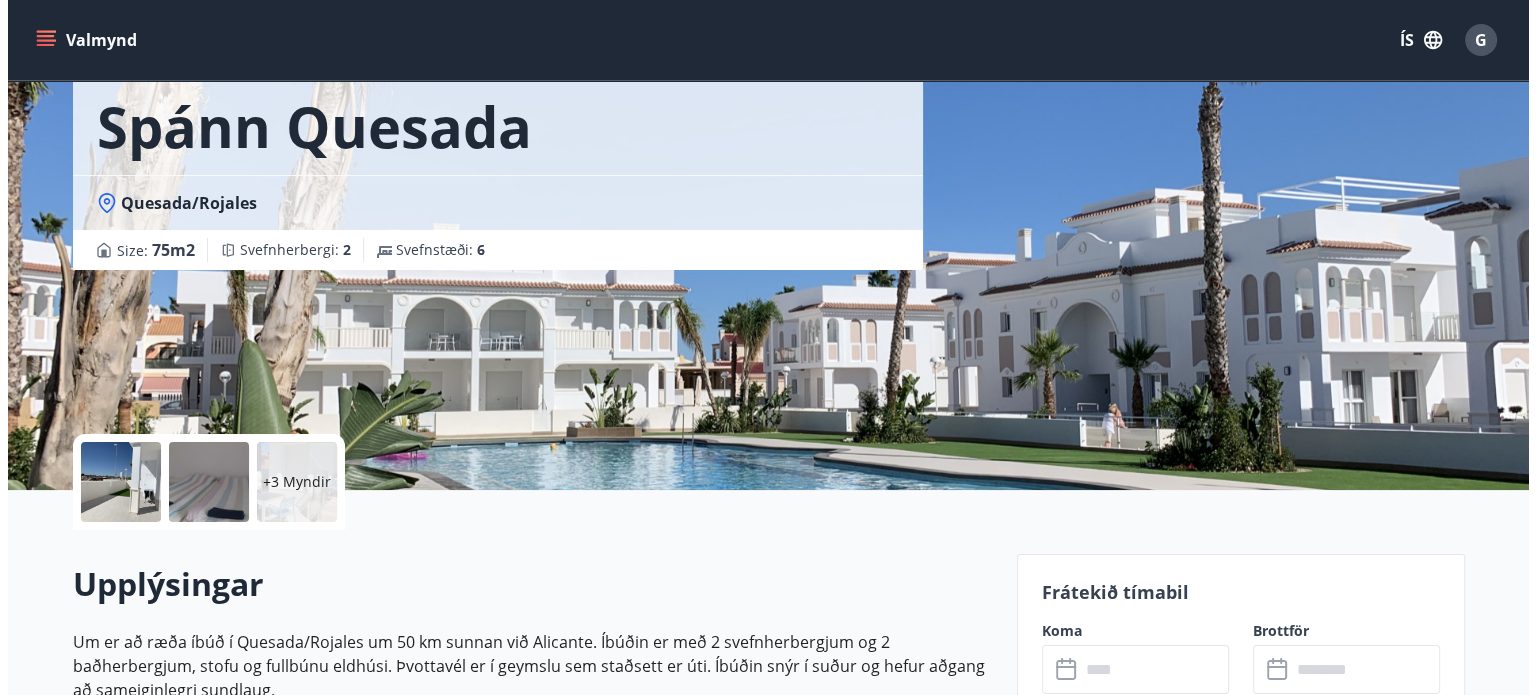 scroll, scrollTop: 111, scrollLeft: 0, axis: vertical 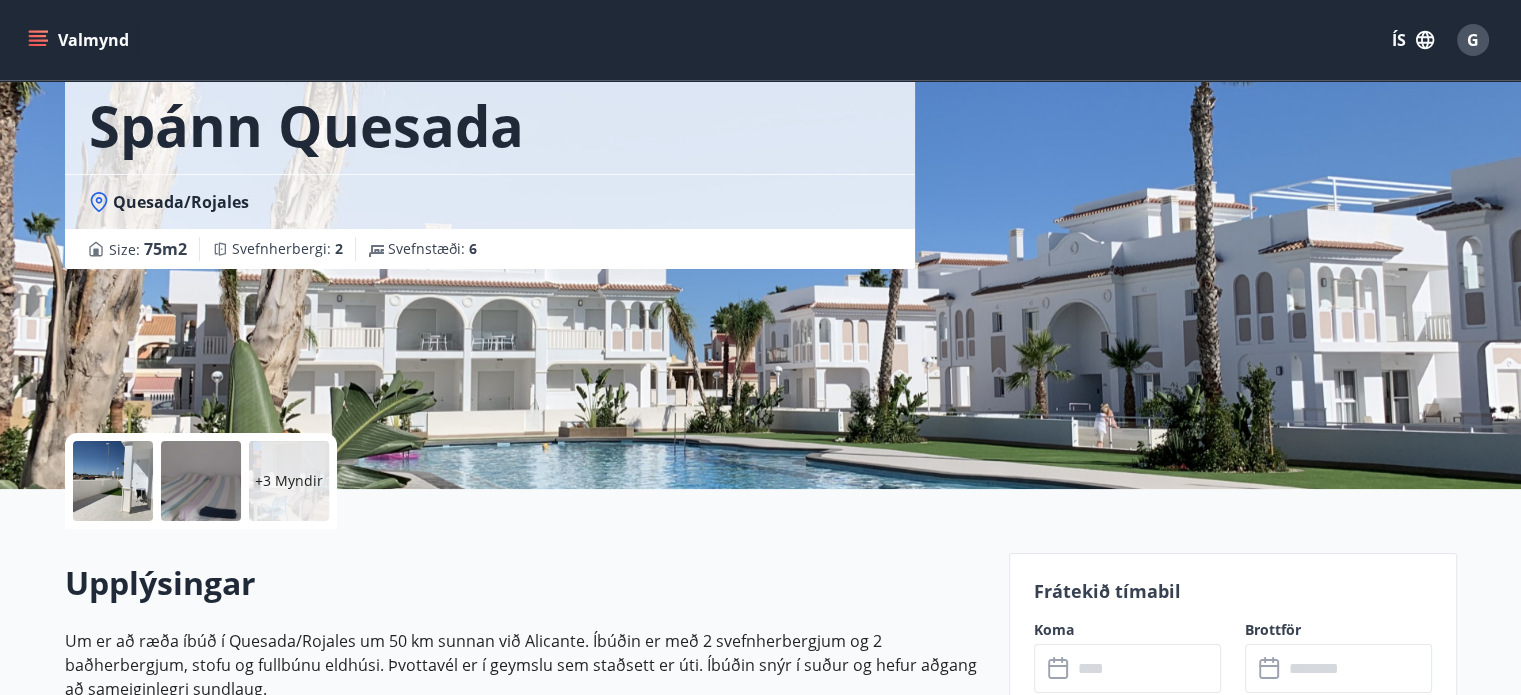 click at bounding box center (113, 481) 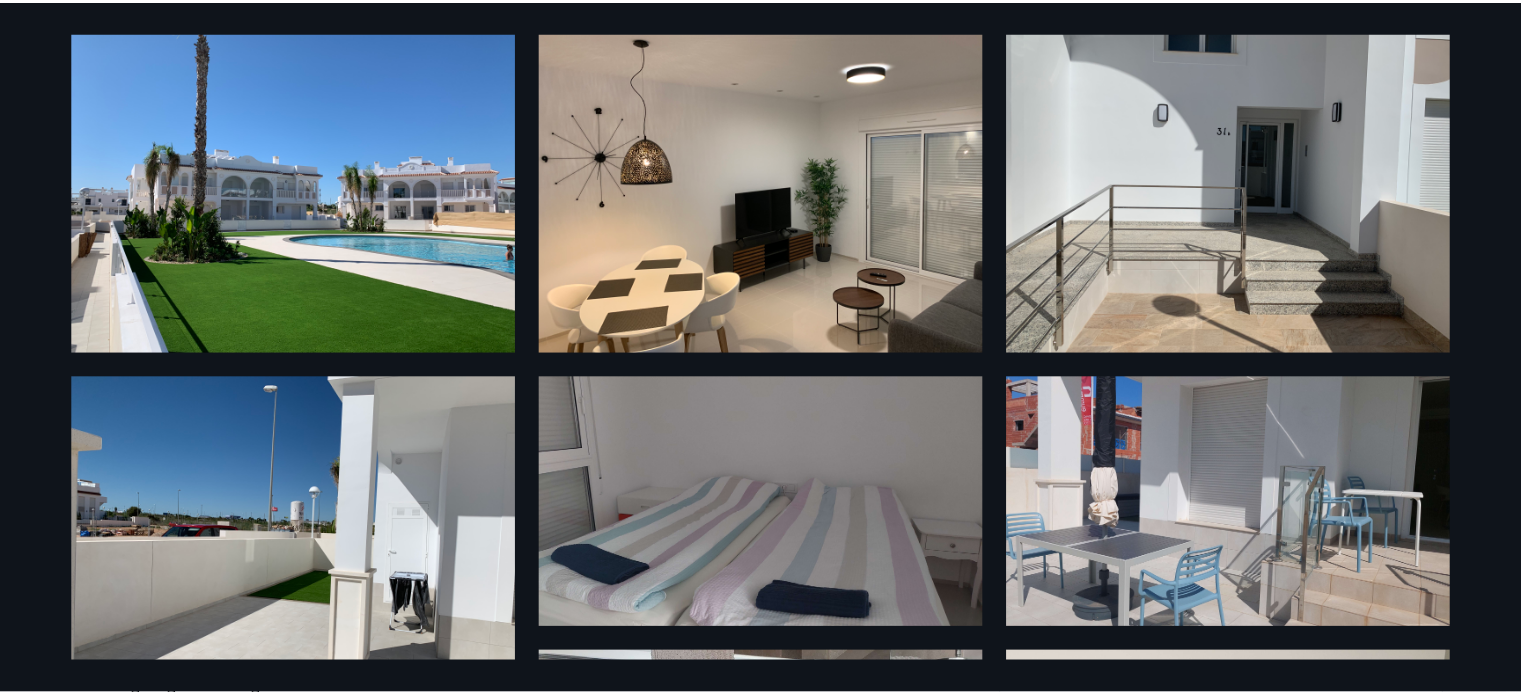 scroll, scrollTop: 0, scrollLeft: 0, axis: both 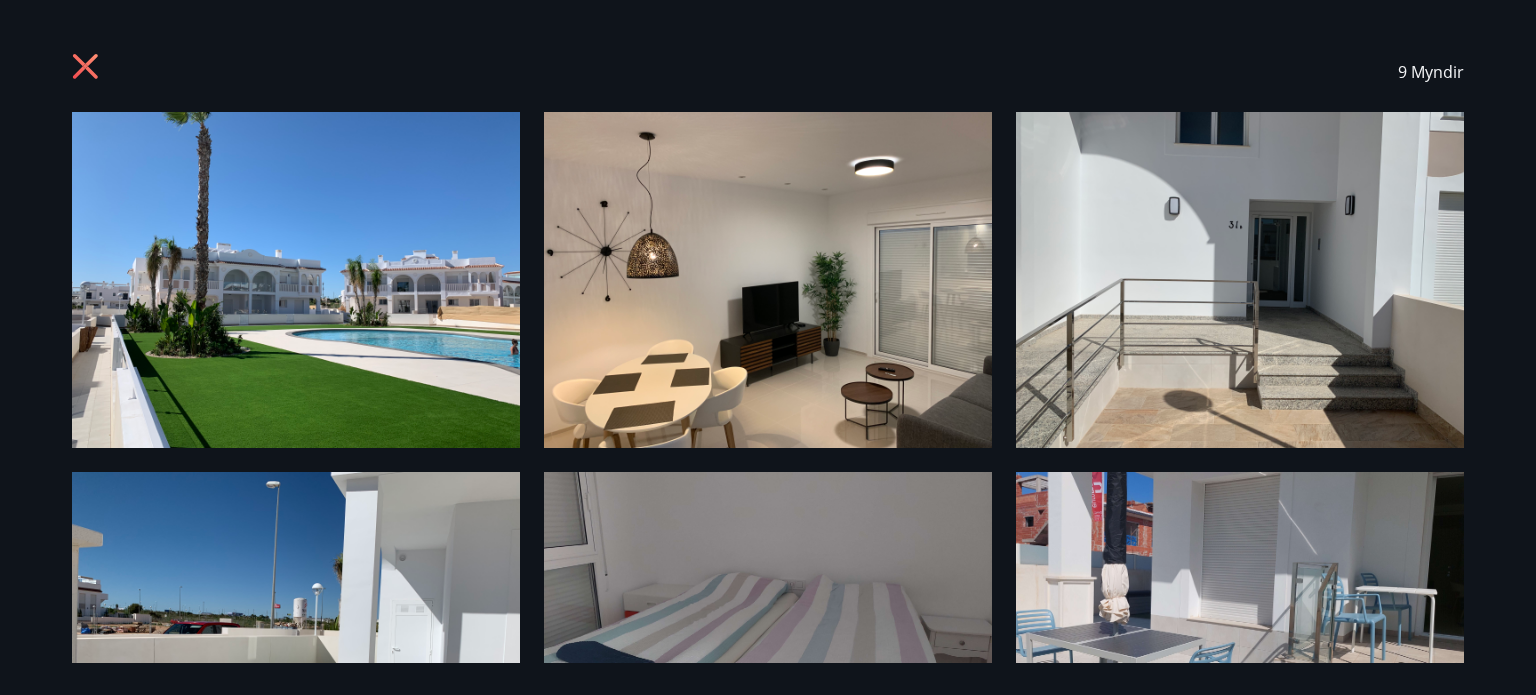 click 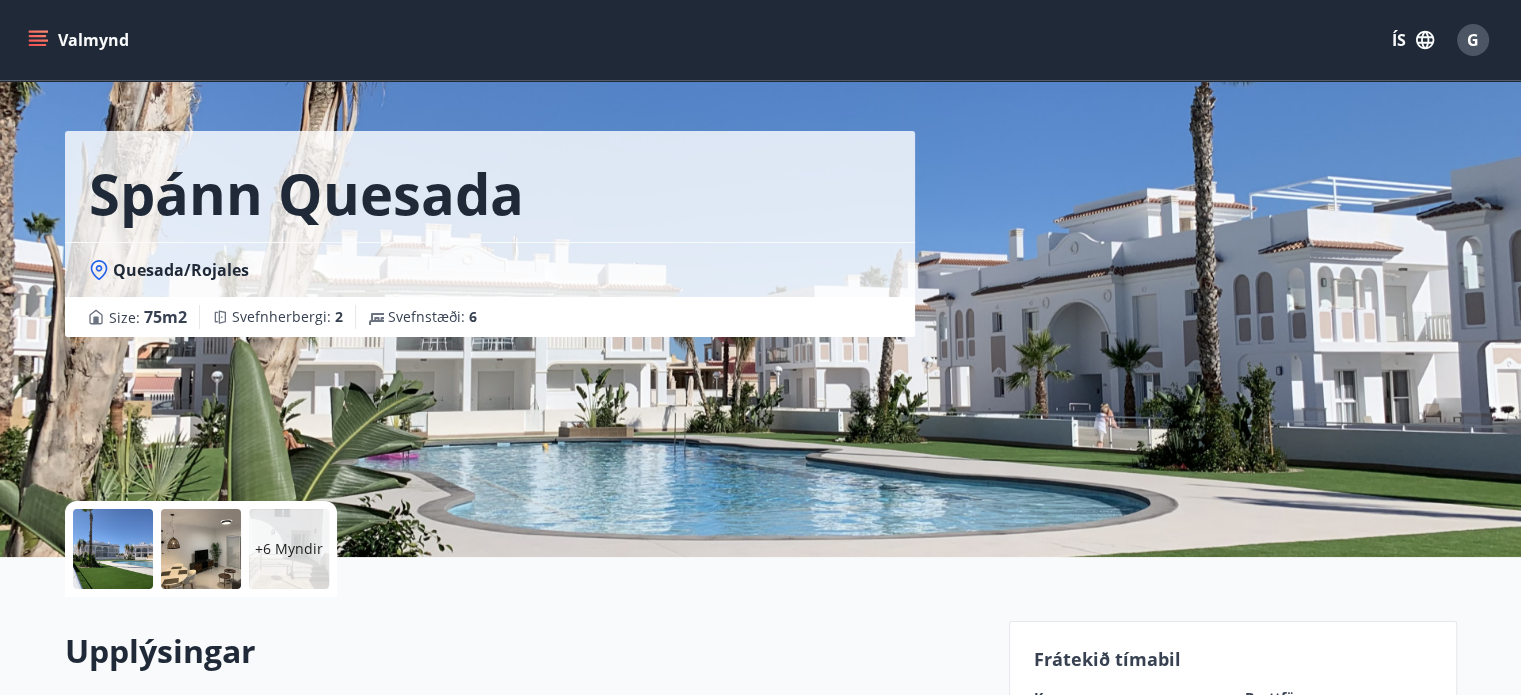 scroll, scrollTop: 32, scrollLeft: 0, axis: vertical 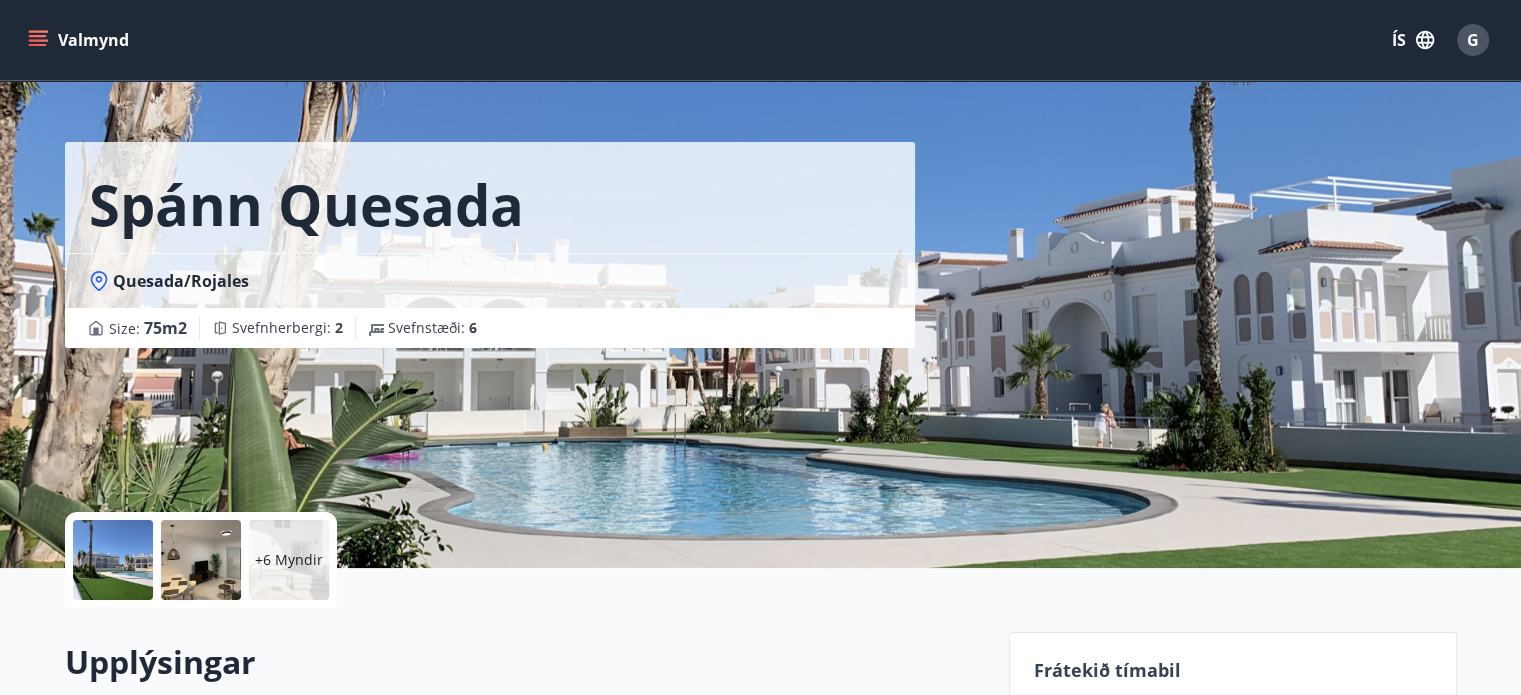 click 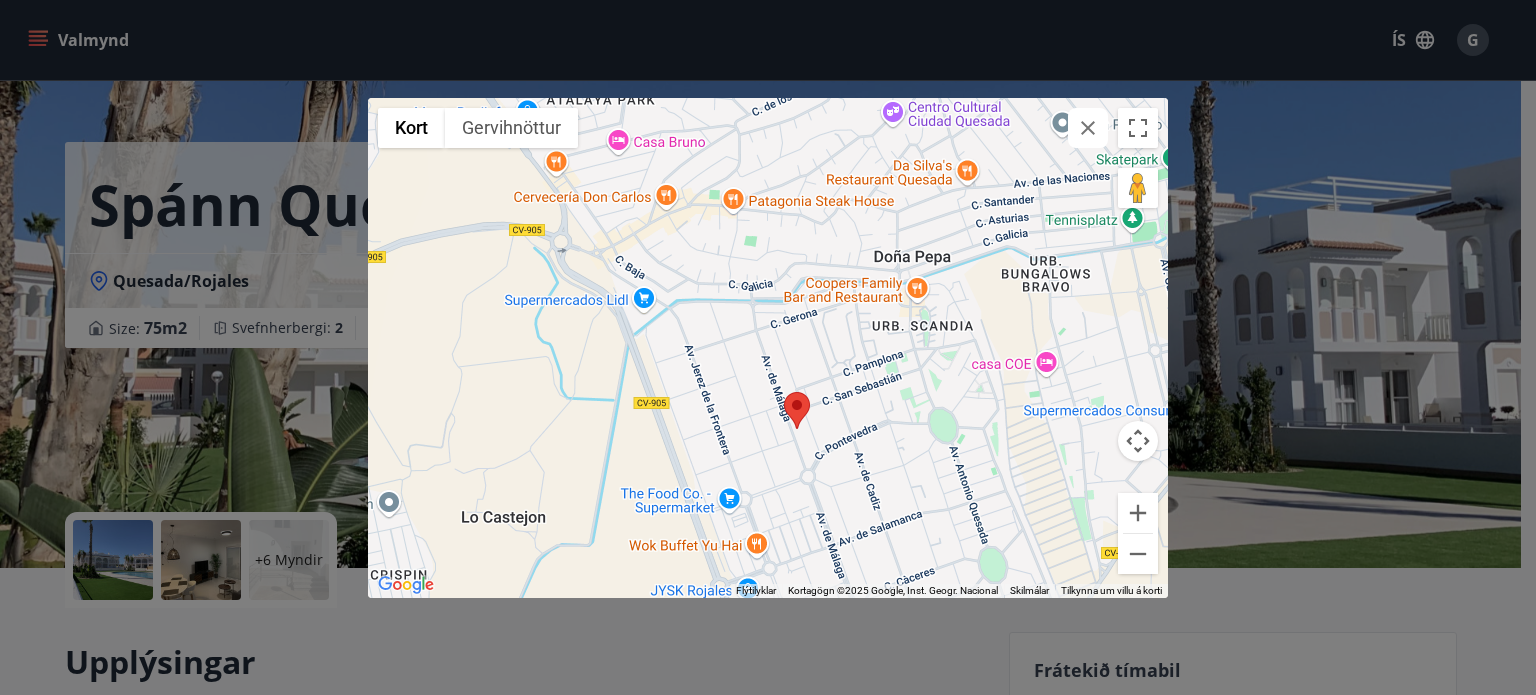 drag, startPoint x: 1054, startPoint y: 441, endPoint x: 829, endPoint y: 411, distance: 226.9912 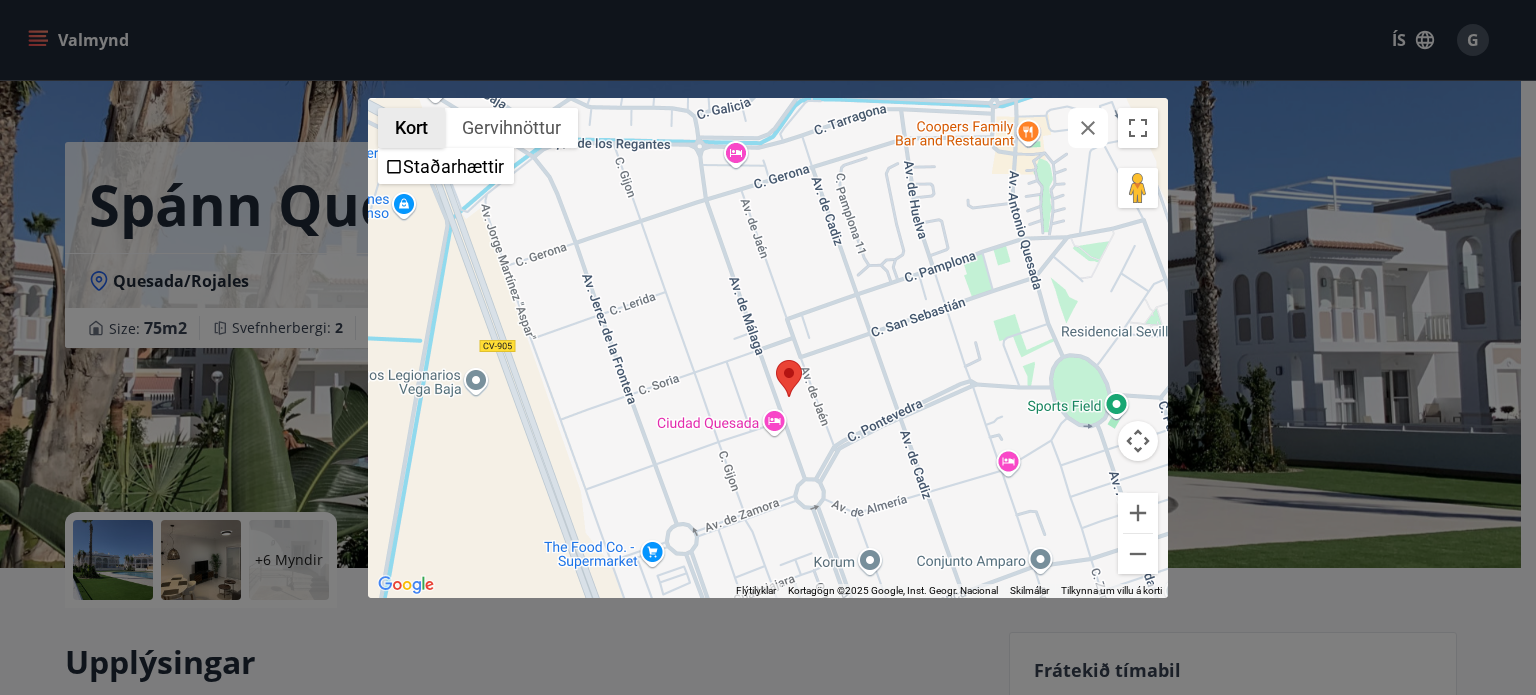 click on "Kort" at bounding box center (411, 128) 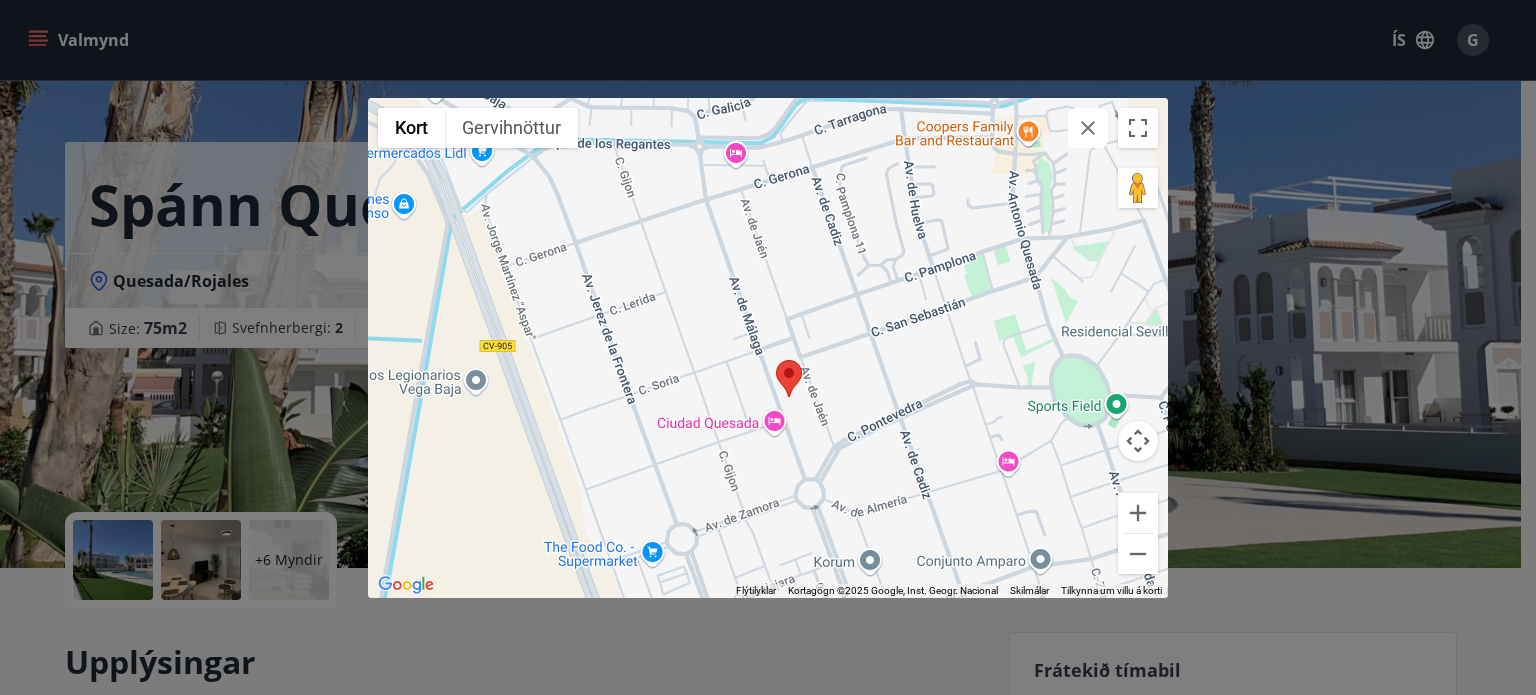 click on "Kort" at bounding box center (411, 128) 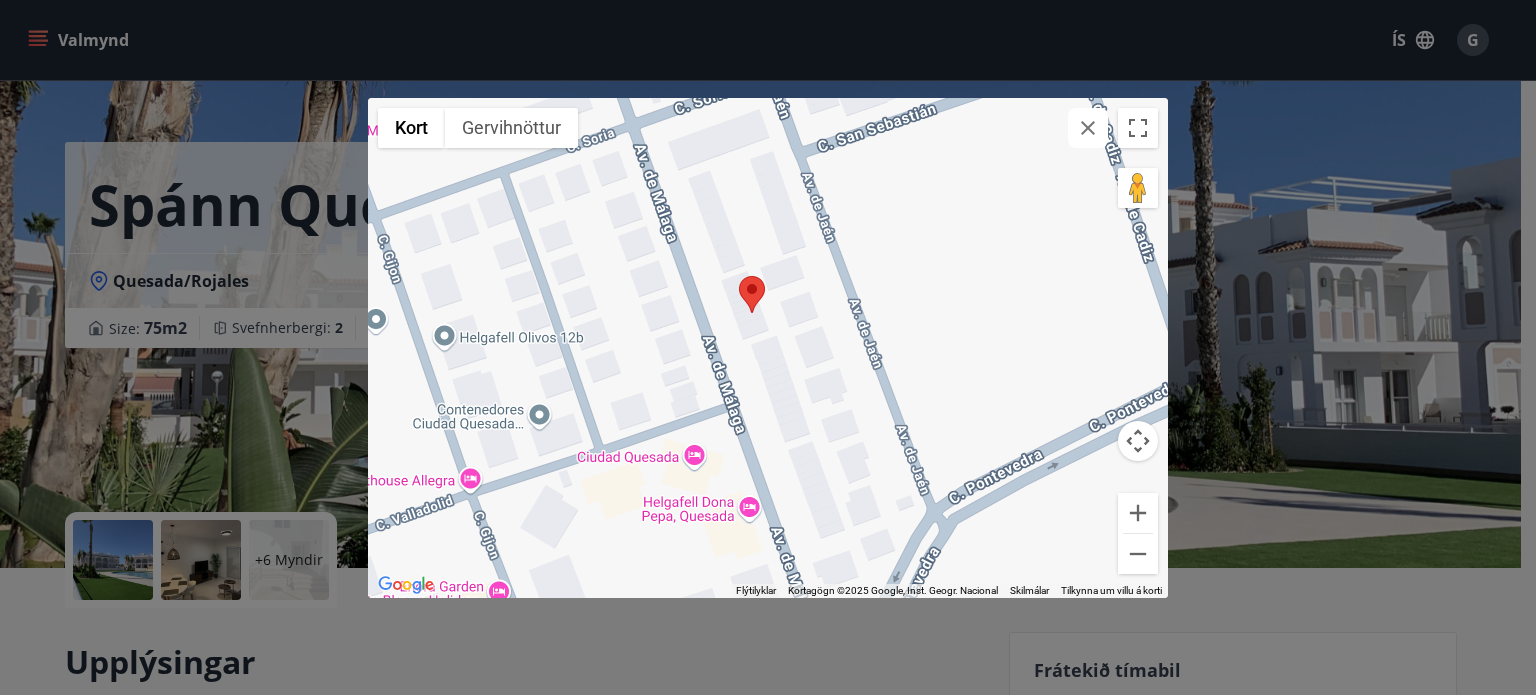 drag, startPoint x: 795, startPoint y: 469, endPoint x: 787, endPoint y: 221, distance: 248.129 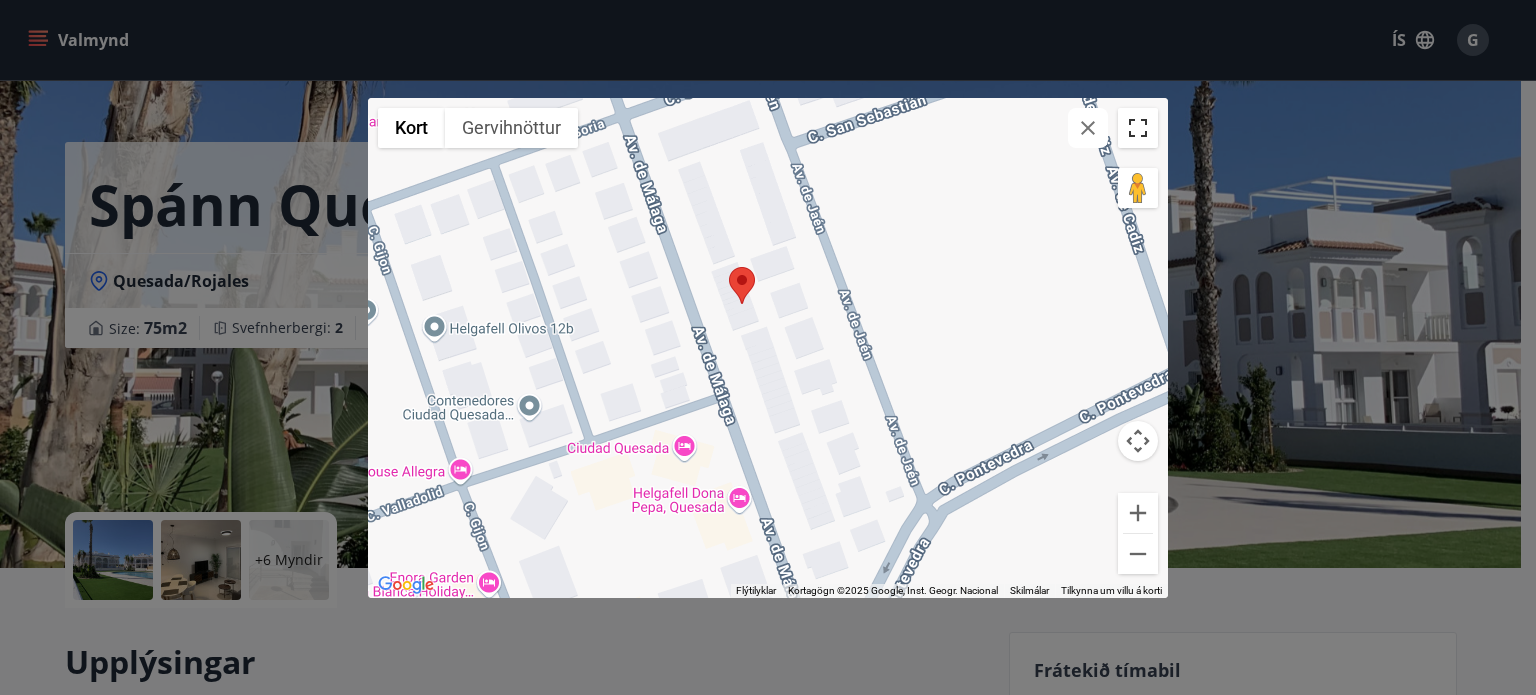 click at bounding box center [1138, 128] 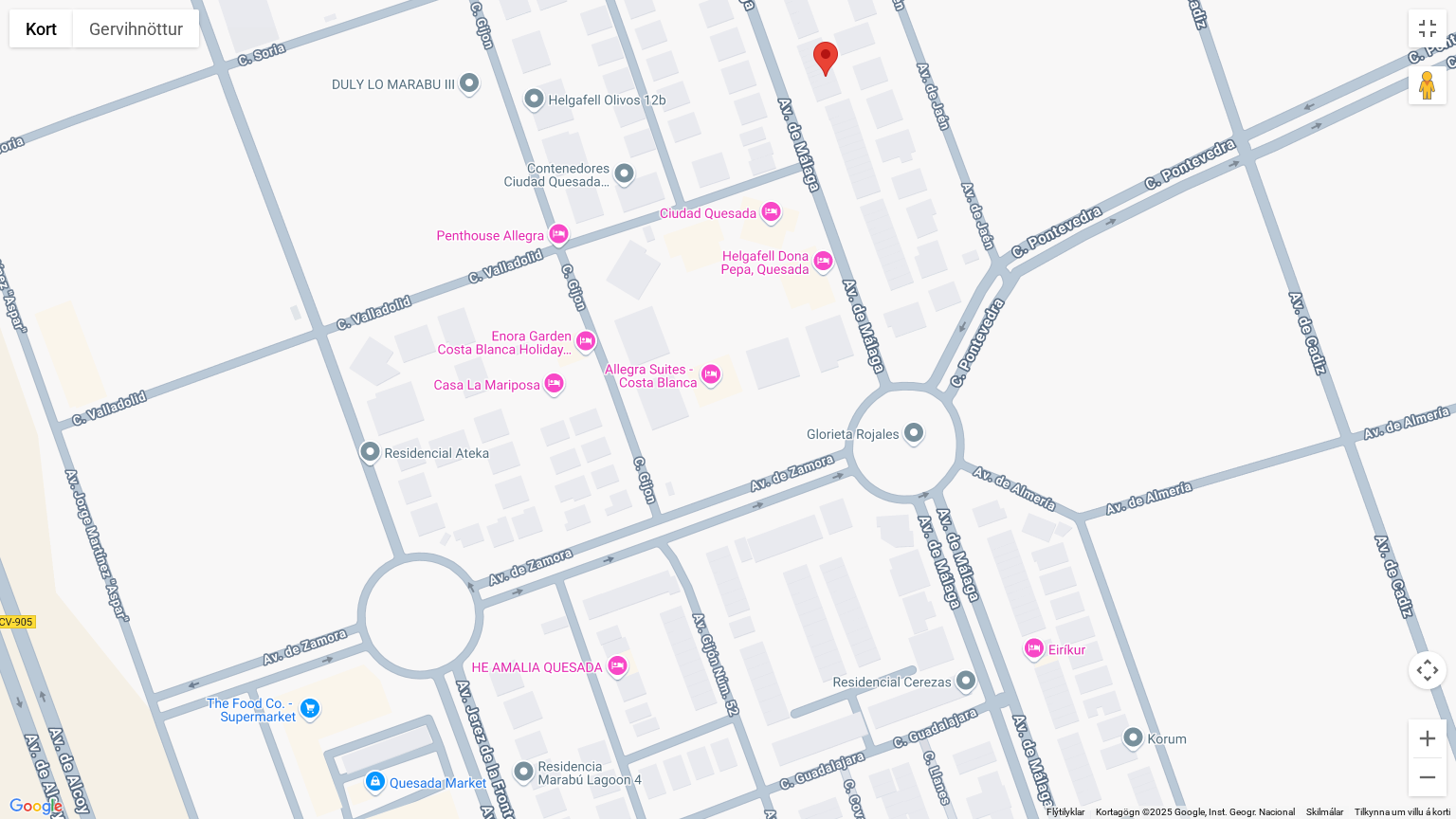 drag, startPoint x: 927, startPoint y: 520, endPoint x: 1051, endPoint y: 227, distance: 318.15877 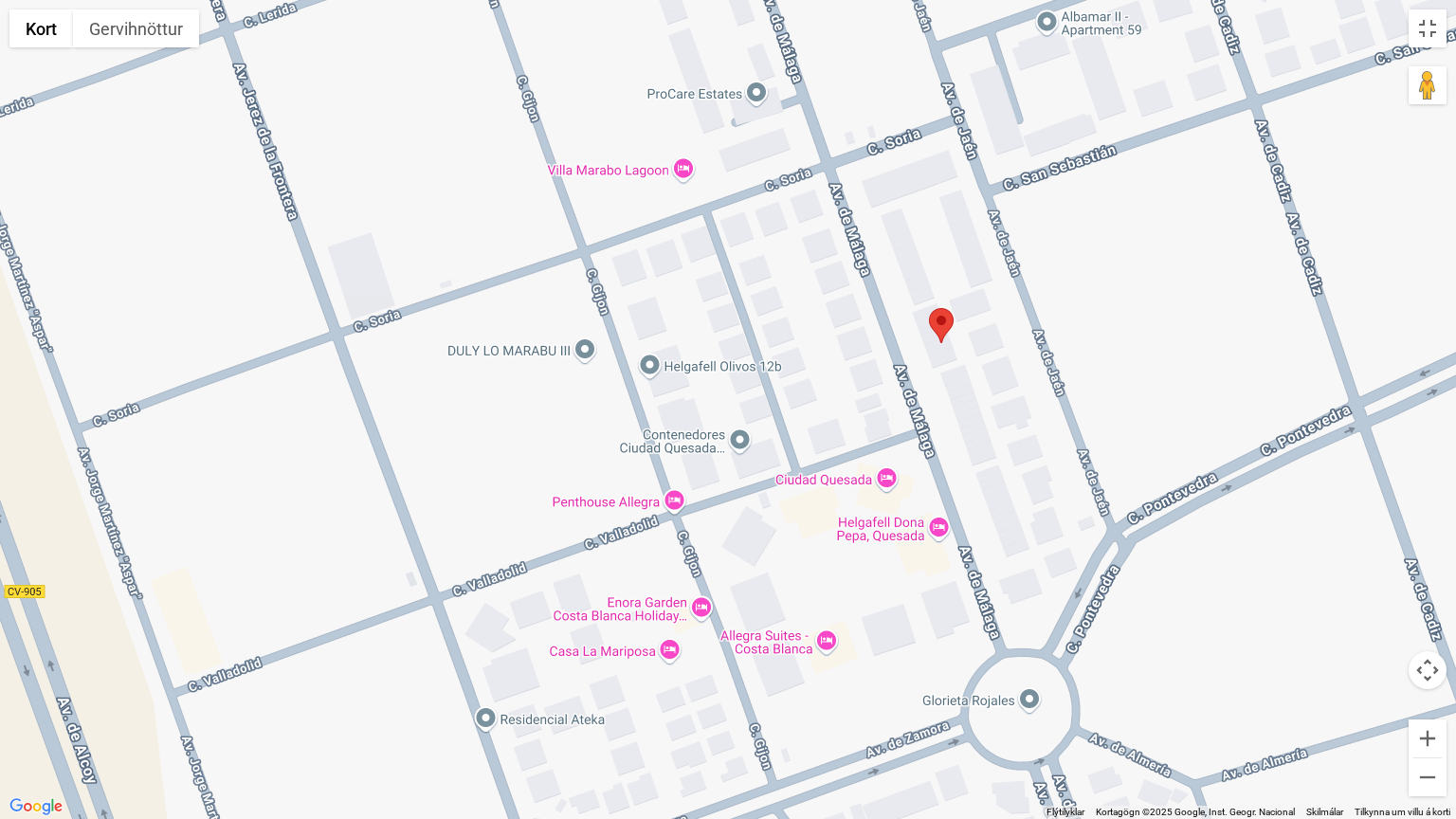 drag, startPoint x: 1047, startPoint y: 267, endPoint x: 891, endPoint y: 682, distance: 443.352 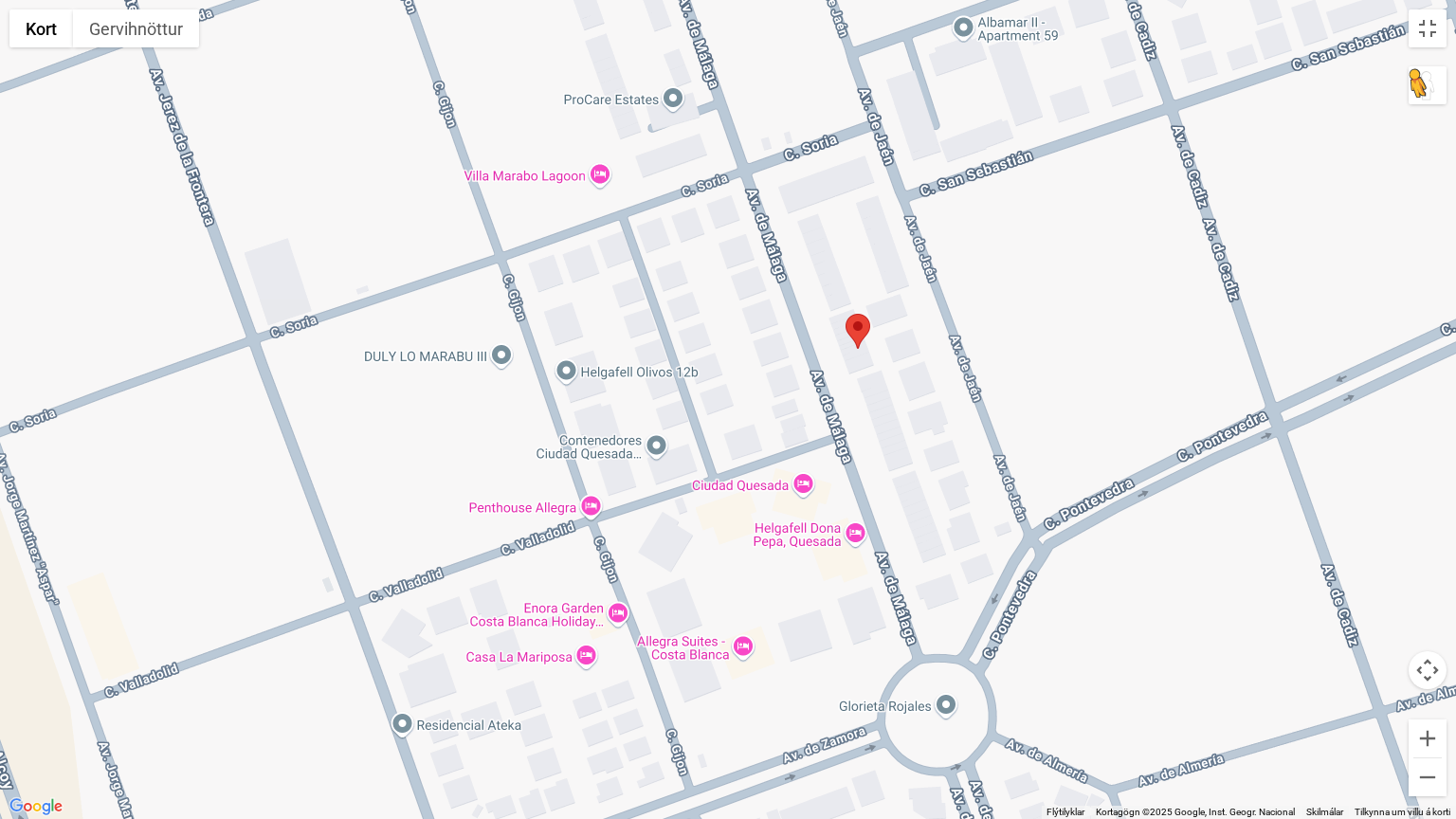 click at bounding box center [1428, 85] 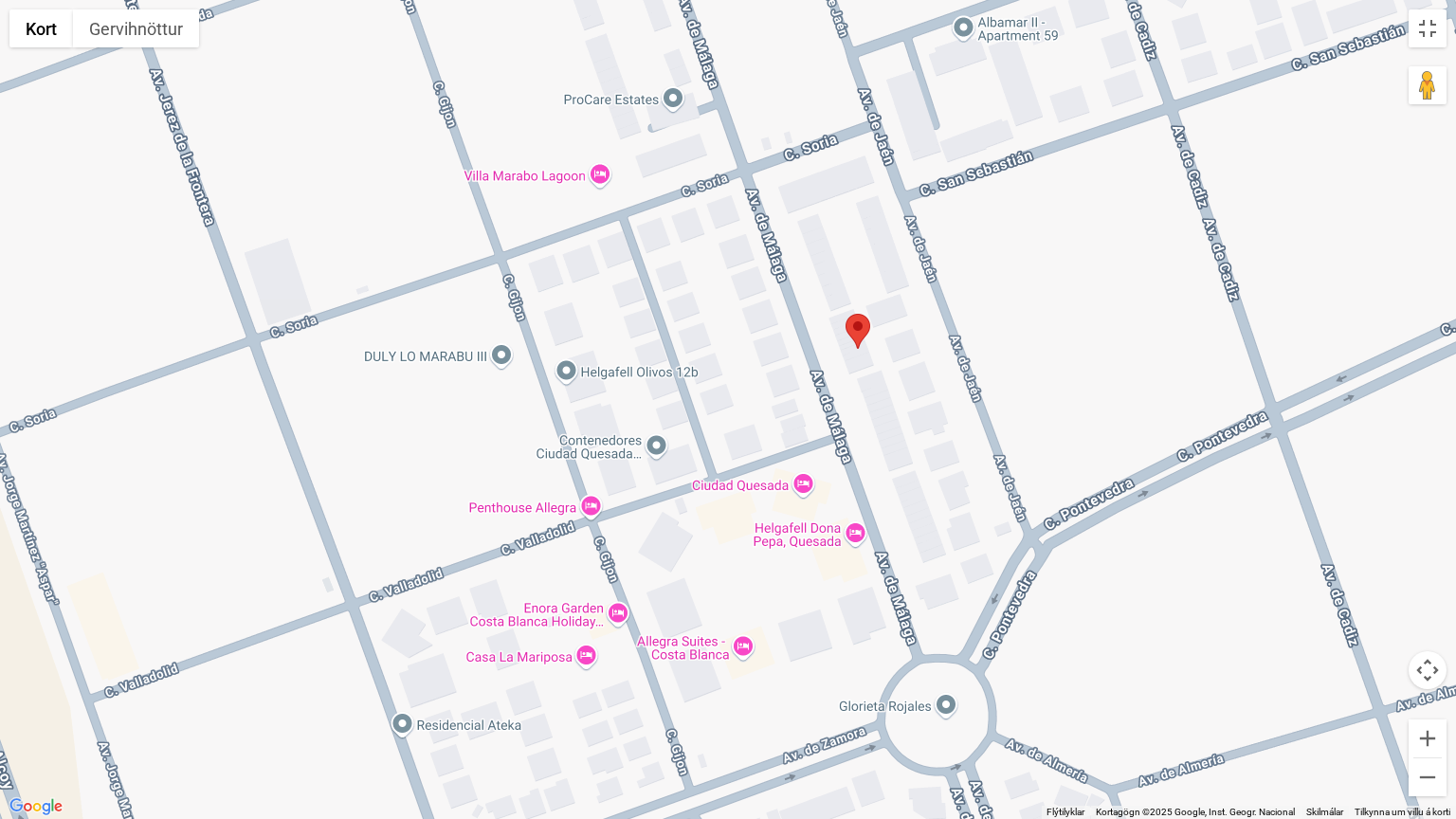 click on "Notaðu örvalyklana til að fletta." at bounding box center (728, 410) 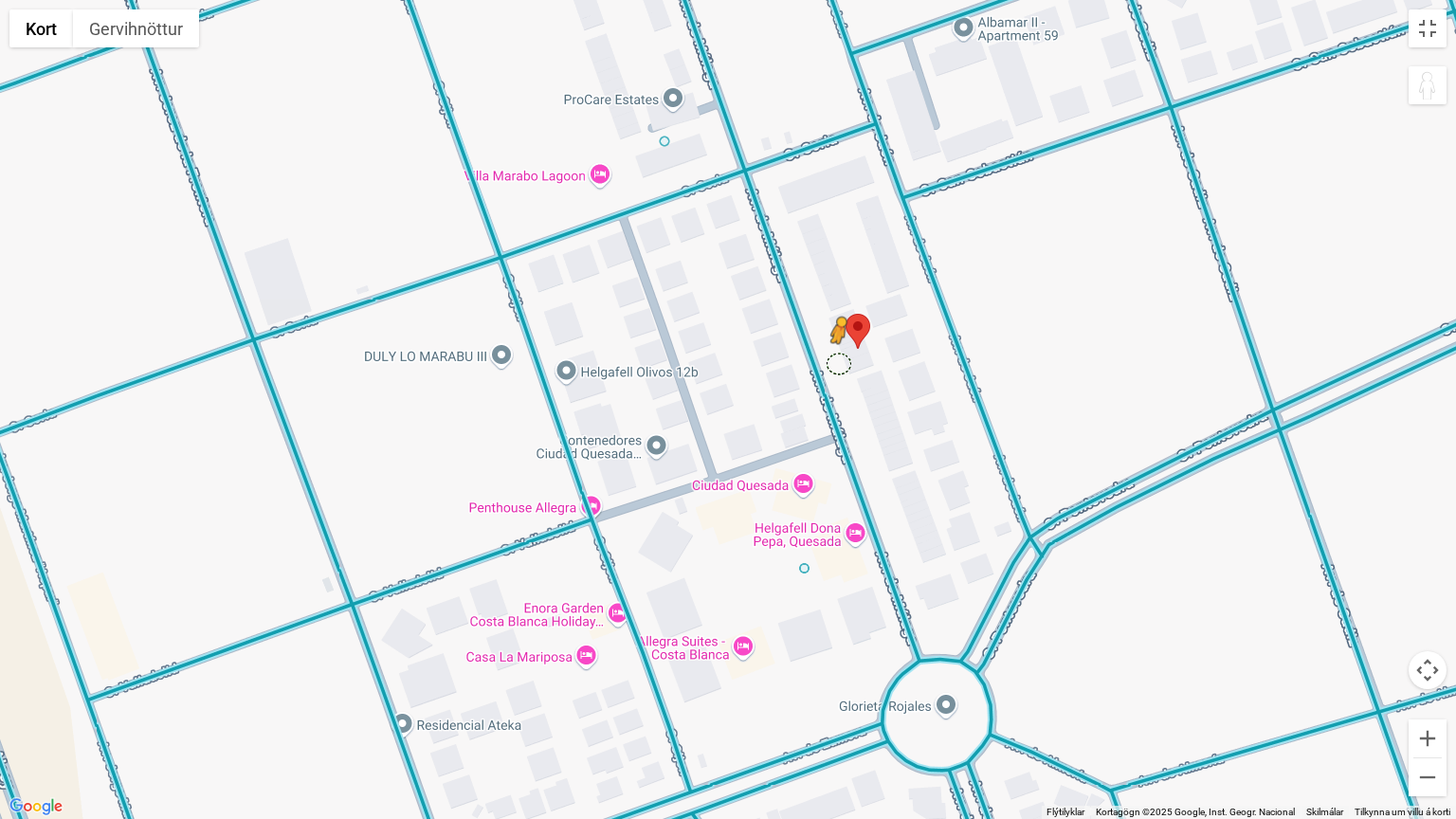 drag, startPoint x: 1413, startPoint y: 84, endPoint x: 838, endPoint y: 363, distance: 639.1134 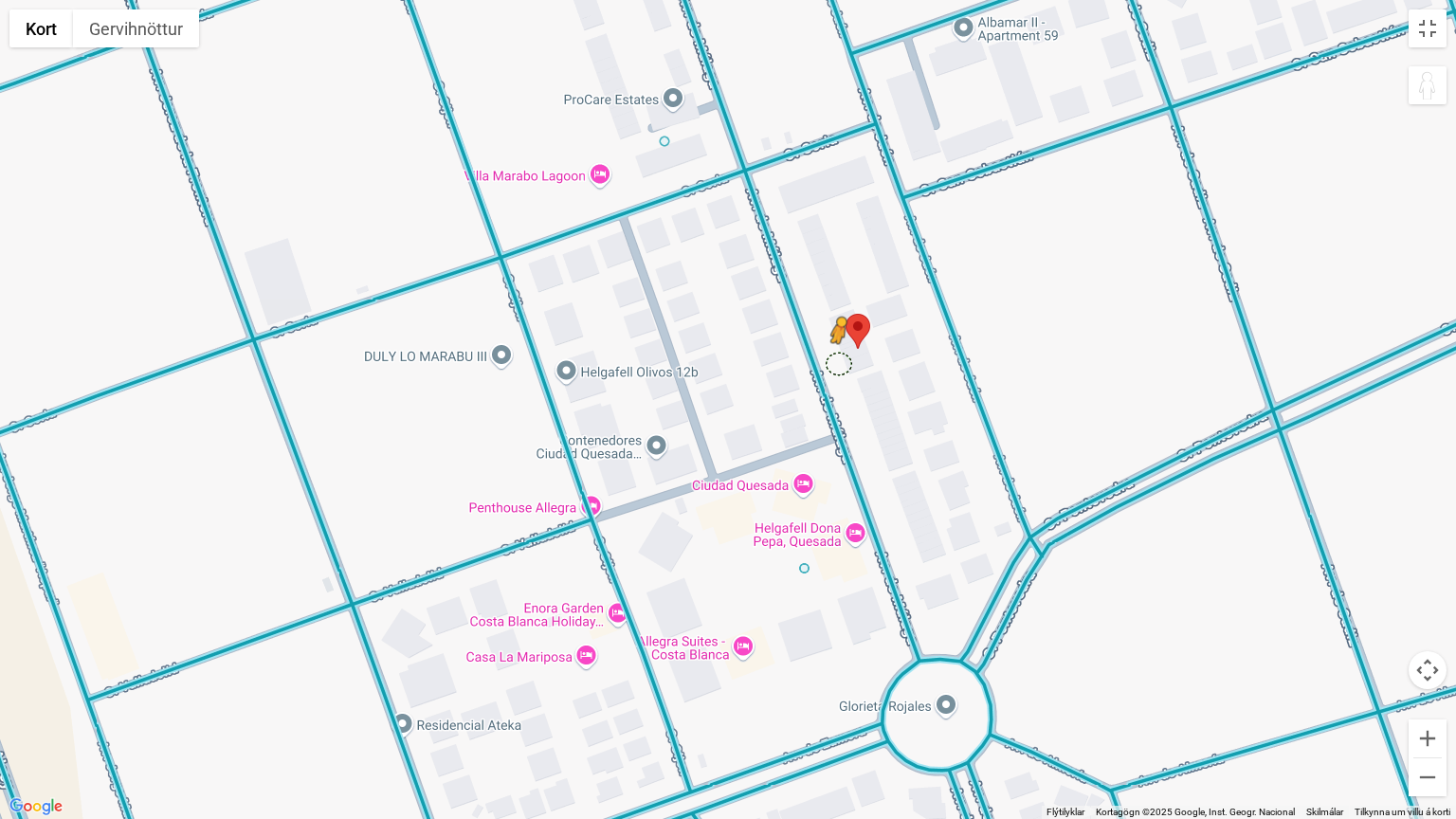click on "Ýttu á Alt + Enter til að draga með lyklaborðinu. Notaðu örvalyklana til að færa merkið þegar lyklaborðið er komið í stöðu til að draga. Ýttu á Enter til að klára að draga. Ýttu á Escape til að hætta við. Hleður... Kort Staðarhættir Gervihnöttur Merkingar Flýtilyklar Kortagögn Kortagögn ©2025 Google, Inst. Geogr. Nacional Kortagögn ©2025 Google, Inst. Geogr. Nacional 20 m  Smelltu til að breyta á milli metrakerfisins og breskra mælieininga Skilmálar Tilkynna um villu á korti" at bounding box center (728, 410) 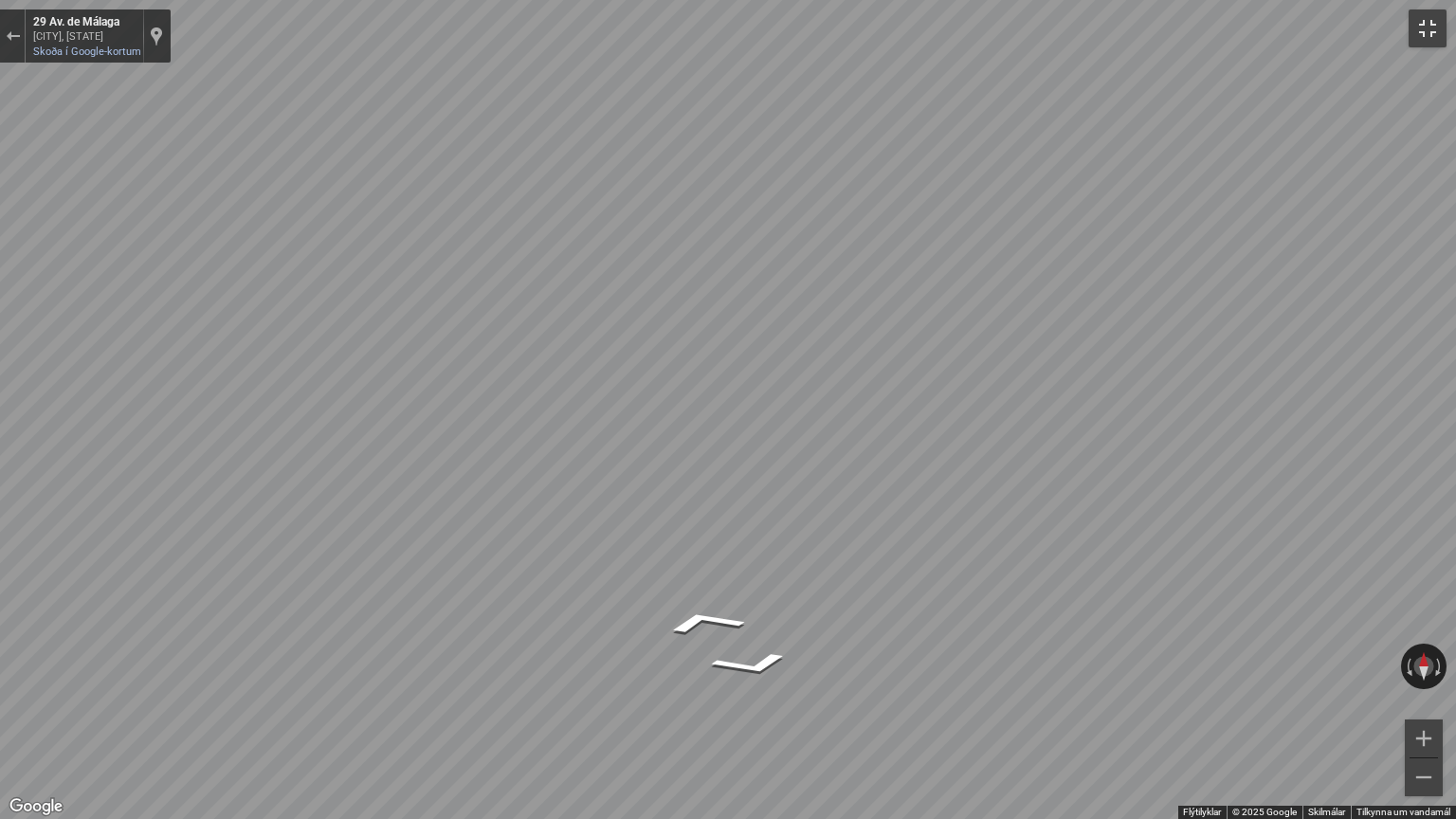 click at bounding box center (1428, 28) 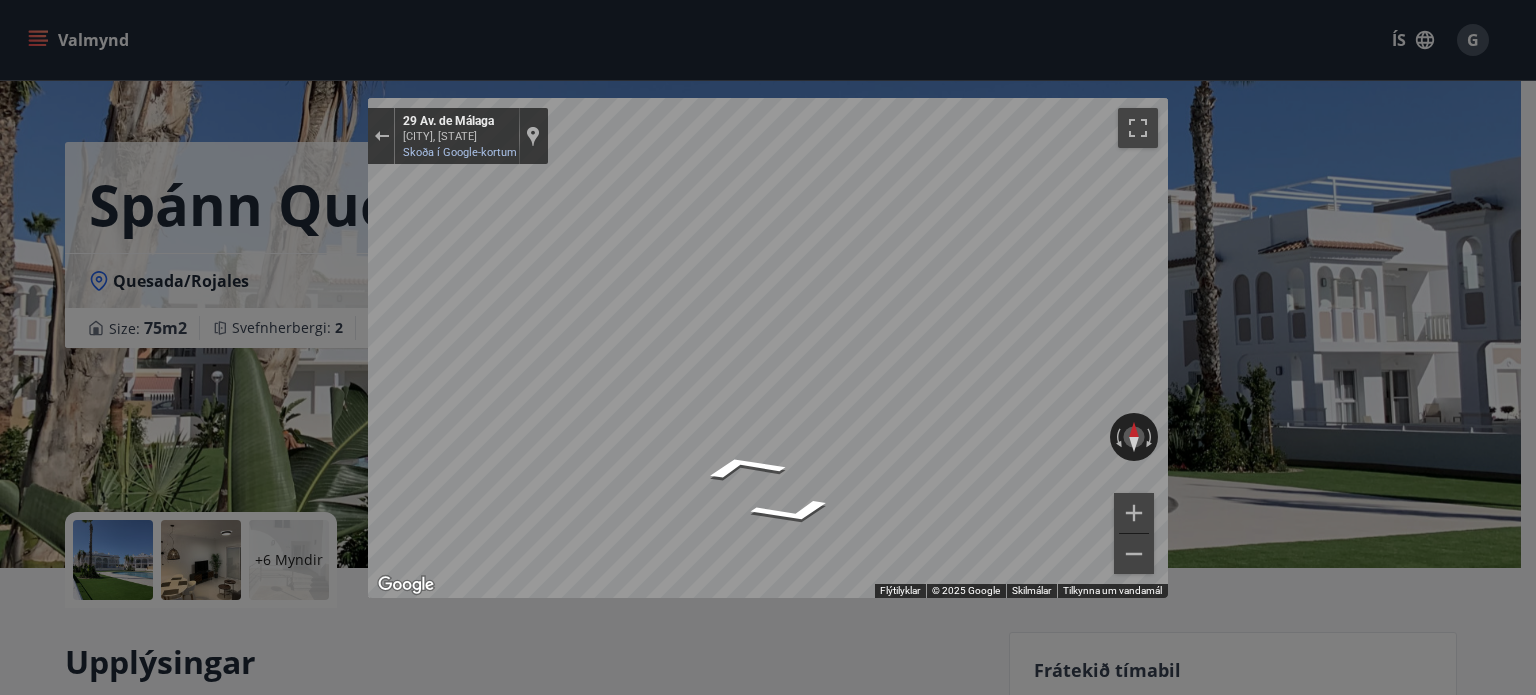 click on "← Færa til vinstri → Færa til hægri ↑ Færa upp ↓ Færa niður + Auka aðdrátt - Minnka aðdrátt Heim Stökkva til vinstri um 75% Lok Stökkva til hægri um 75% Upp síðu Stökkva upp um 75% Niður síðu Stökkva niður um 75% Ýttu á Alt + Enter til að draga með lyklaborðinu. Notaðu örvalyklana til að færa merkið þegar lyklaborðið er komið í stöðu til að draga. Ýttu á Enter til að klára að draga. Ýttu á Escape til að hætta við. Hleður... Kort Staðarhættir Gervihnöttur Merkingar Flýtilyklar Kortagögn Kortagögn ©2025 Google, Inst. Geogr. Nacional Kortagögn ©2025 Google, Inst. Geogr. Nacional 20 m  Smelltu til að breyta á milli metrakerfisins og breskra mælieininga Skilmálar Tilkynna um villu á korti                 ← Færa til vinstri → Færa til hægri ↑ Færa upp ↓ Færa niður + Auka aðdrátt - Minnka aðdrátt             29 Av. de Málaga   Cdad. Quesada, Valensía       29 Av. de Málaga           Skoða í Google-kortum" at bounding box center [768, 347] 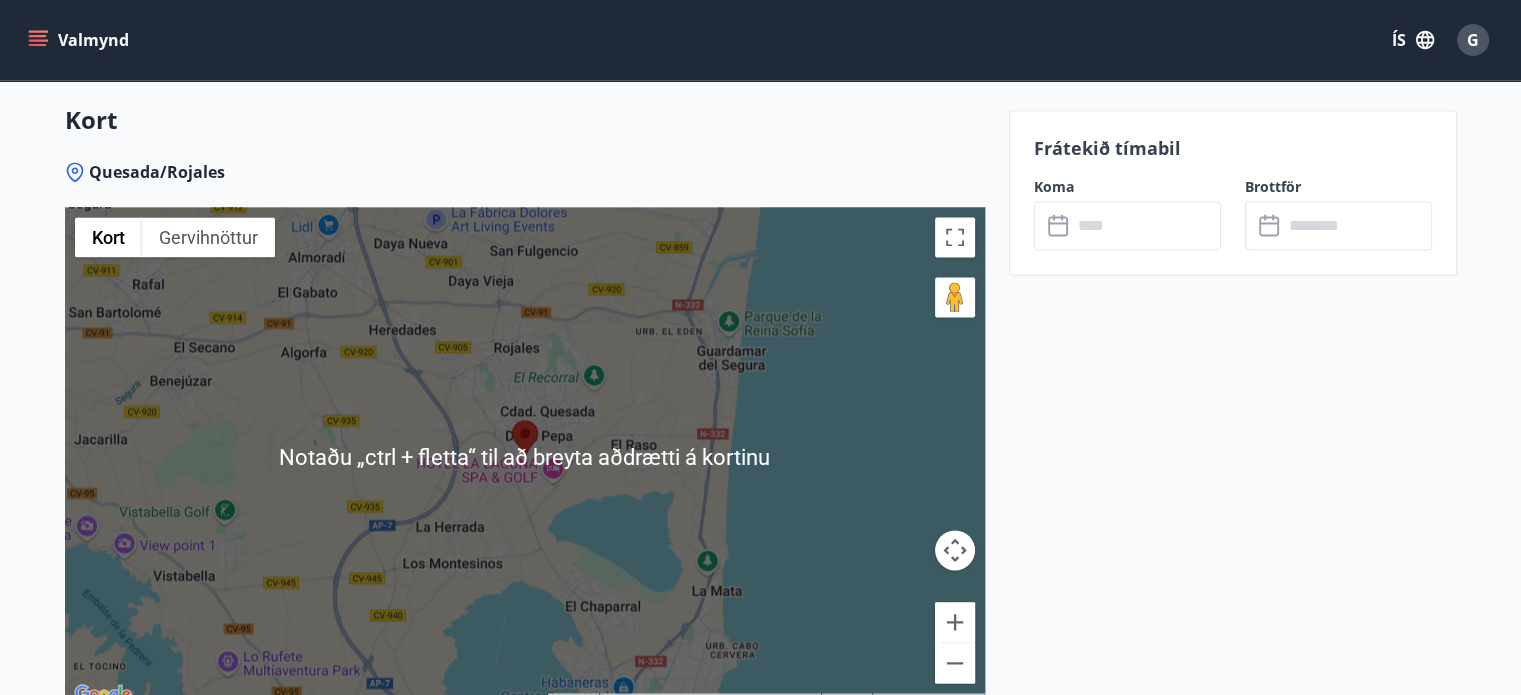 scroll, scrollTop: 2727, scrollLeft: 0, axis: vertical 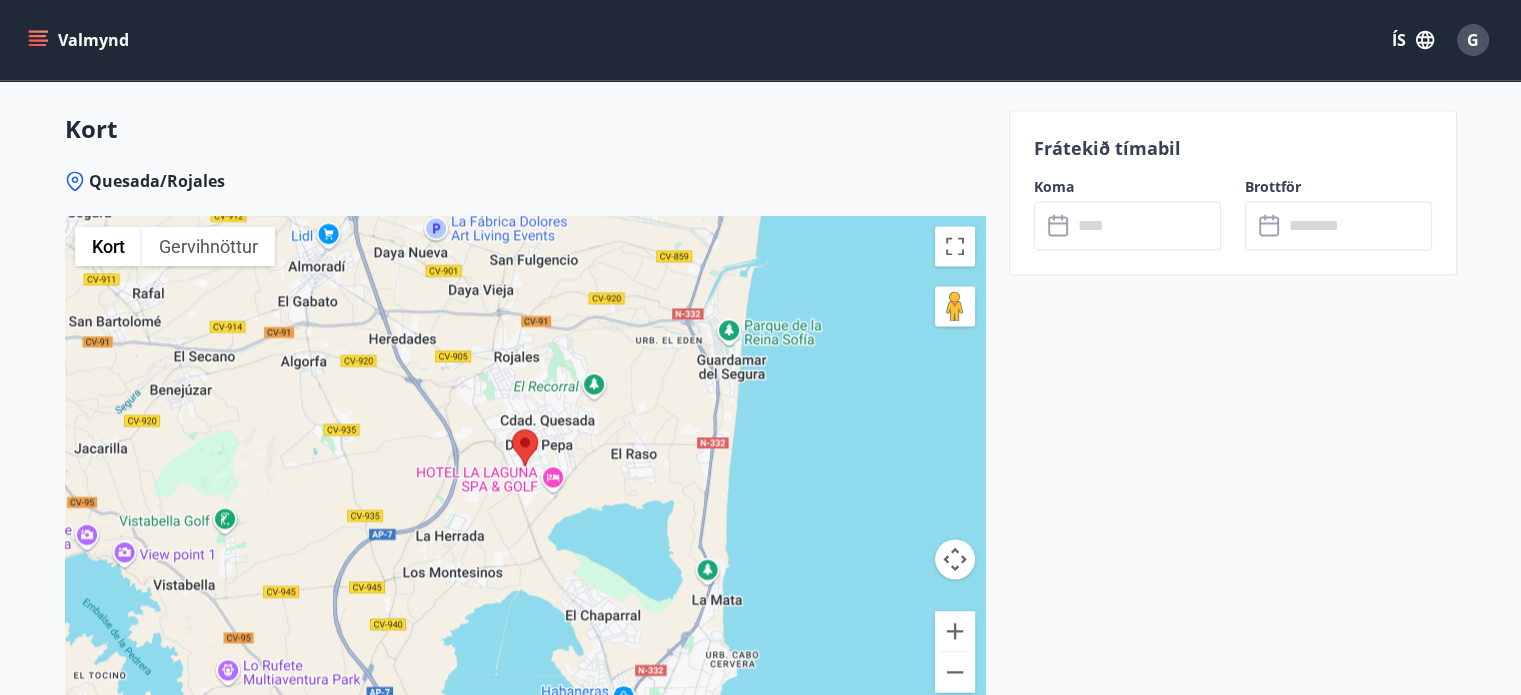 click on "Frátekið tímabil Koma ​ ​ Brottför ​ ​" at bounding box center [1233, -602] 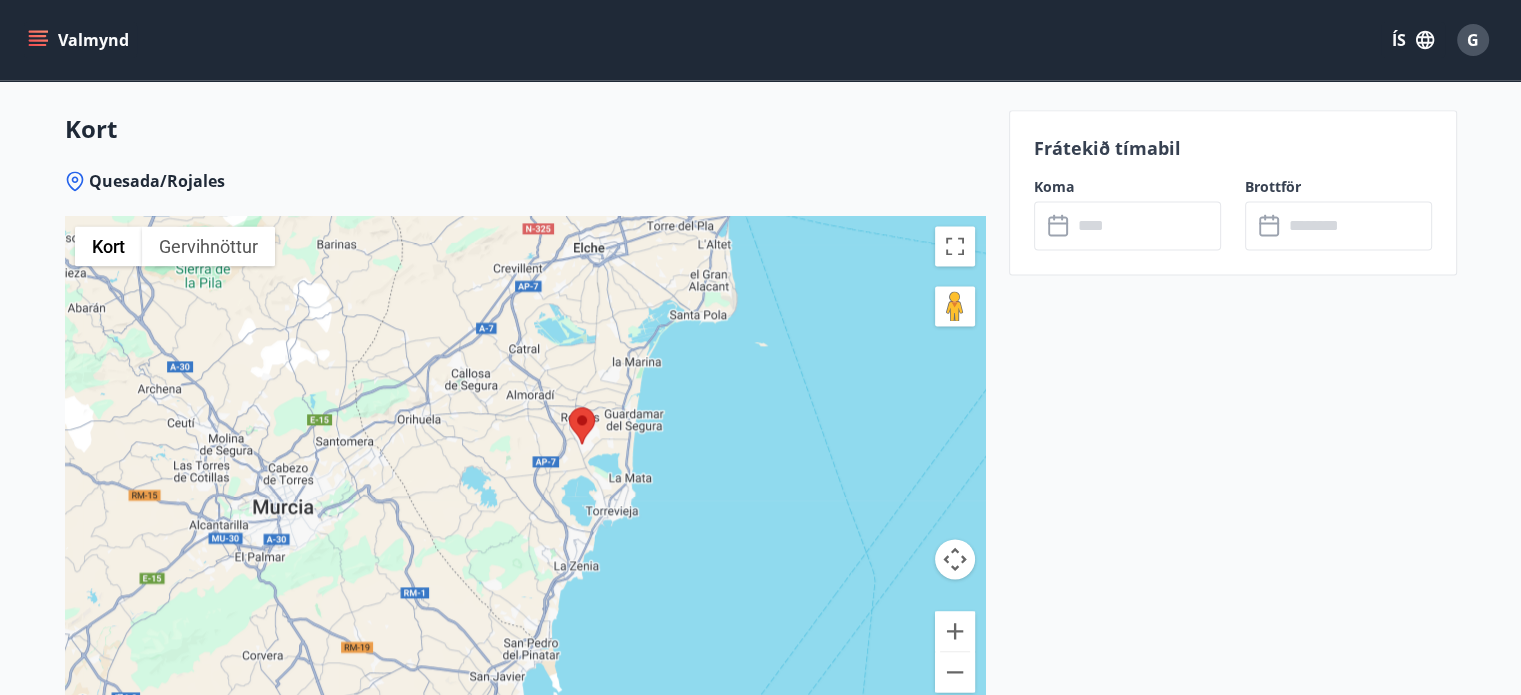drag, startPoint x: 574, startPoint y: 652, endPoint x: 576, endPoint y: 574, distance: 78.025635 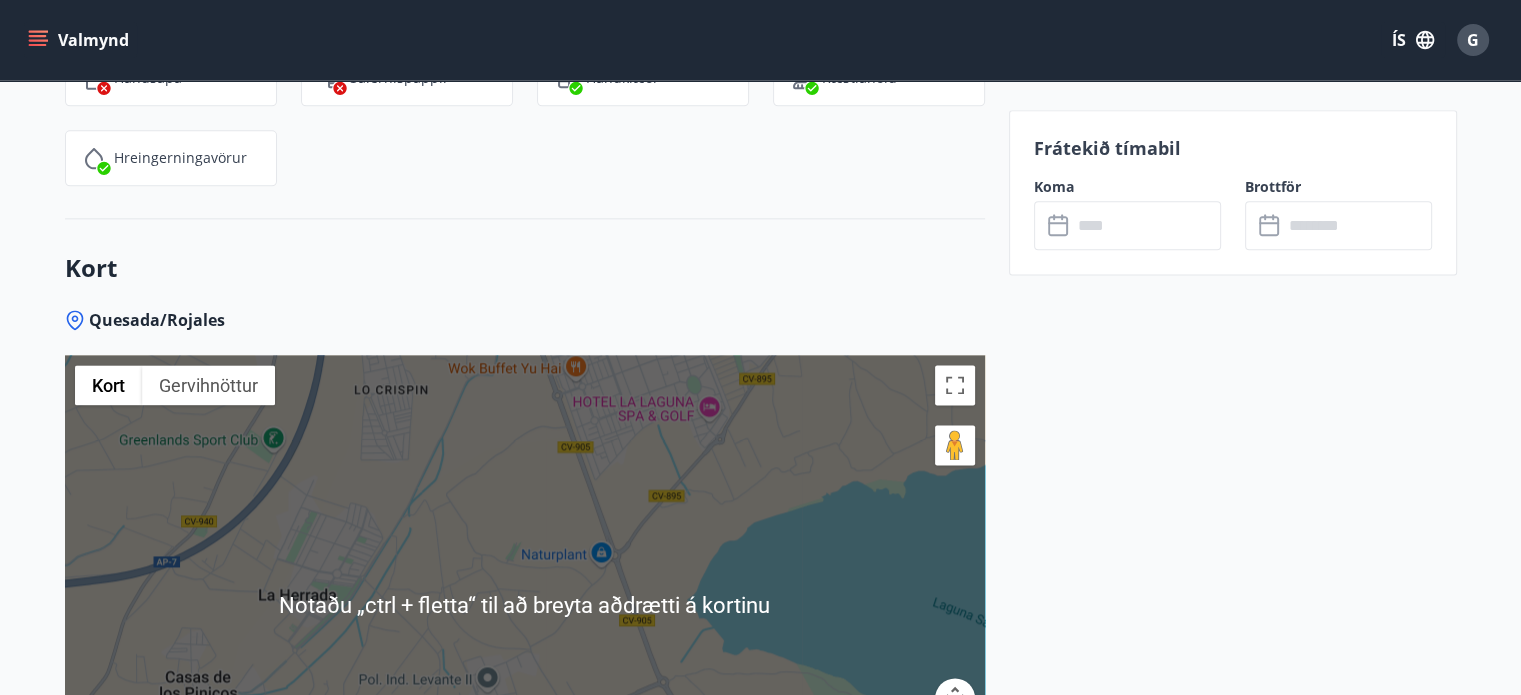scroll, scrollTop: 2568, scrollLeft: 0, axis: vertical 